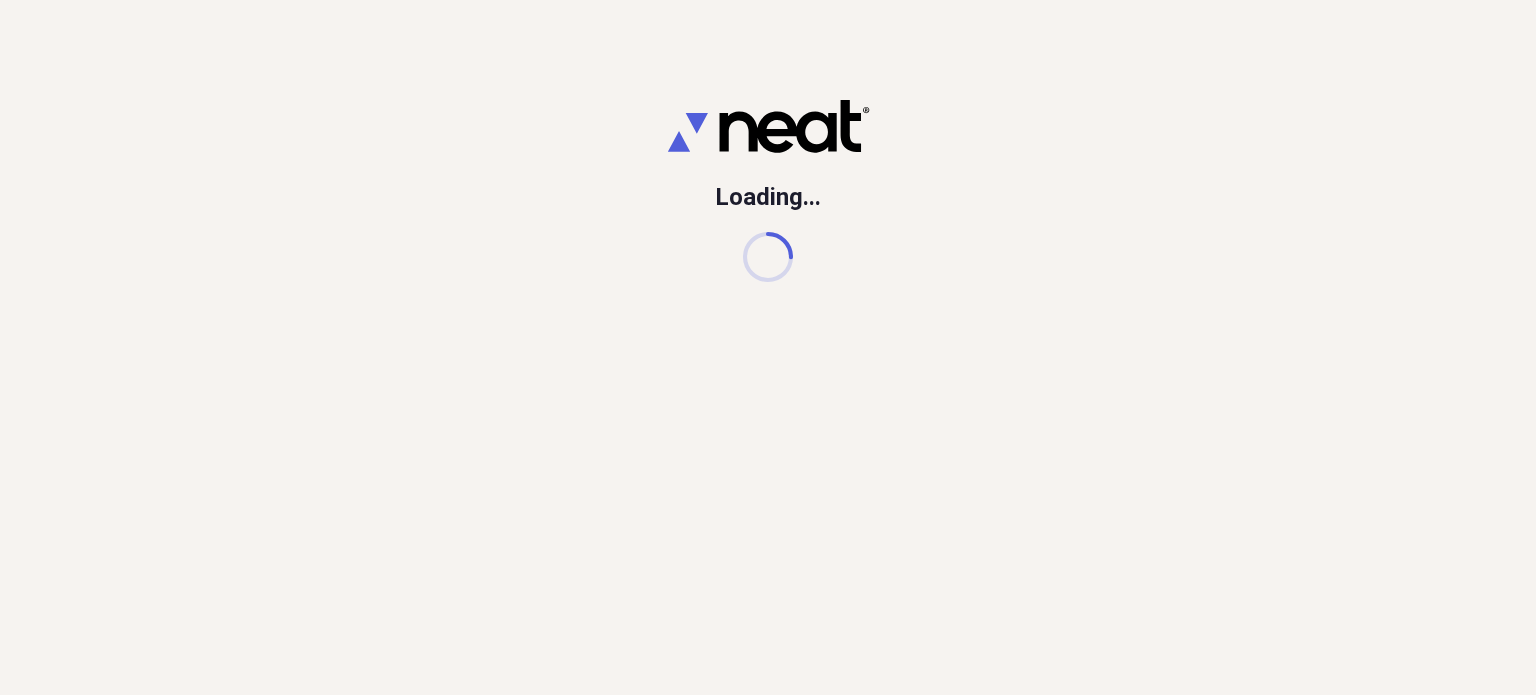 scroll, scrollTop: 0, scrollLeft: 0, axis: both 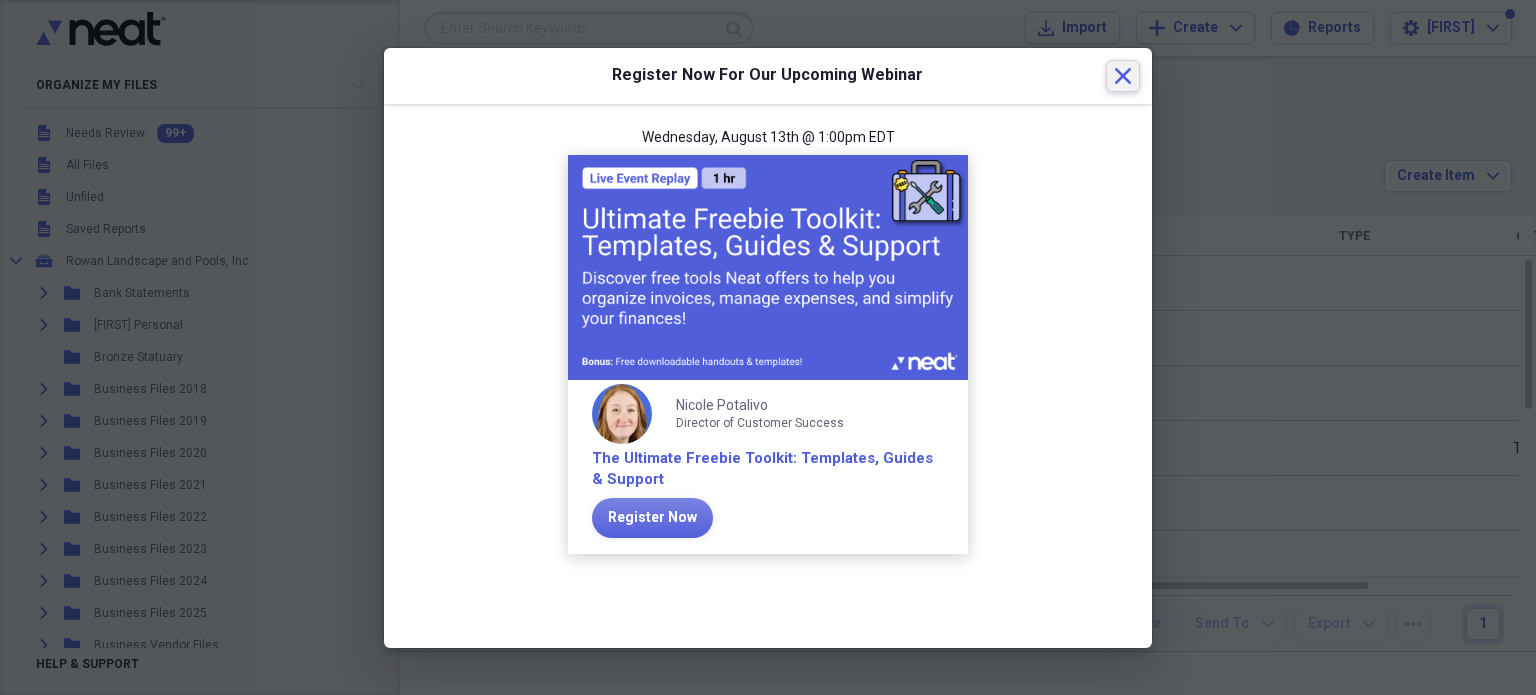 click on "Close" at bounding box center (1123, 76) 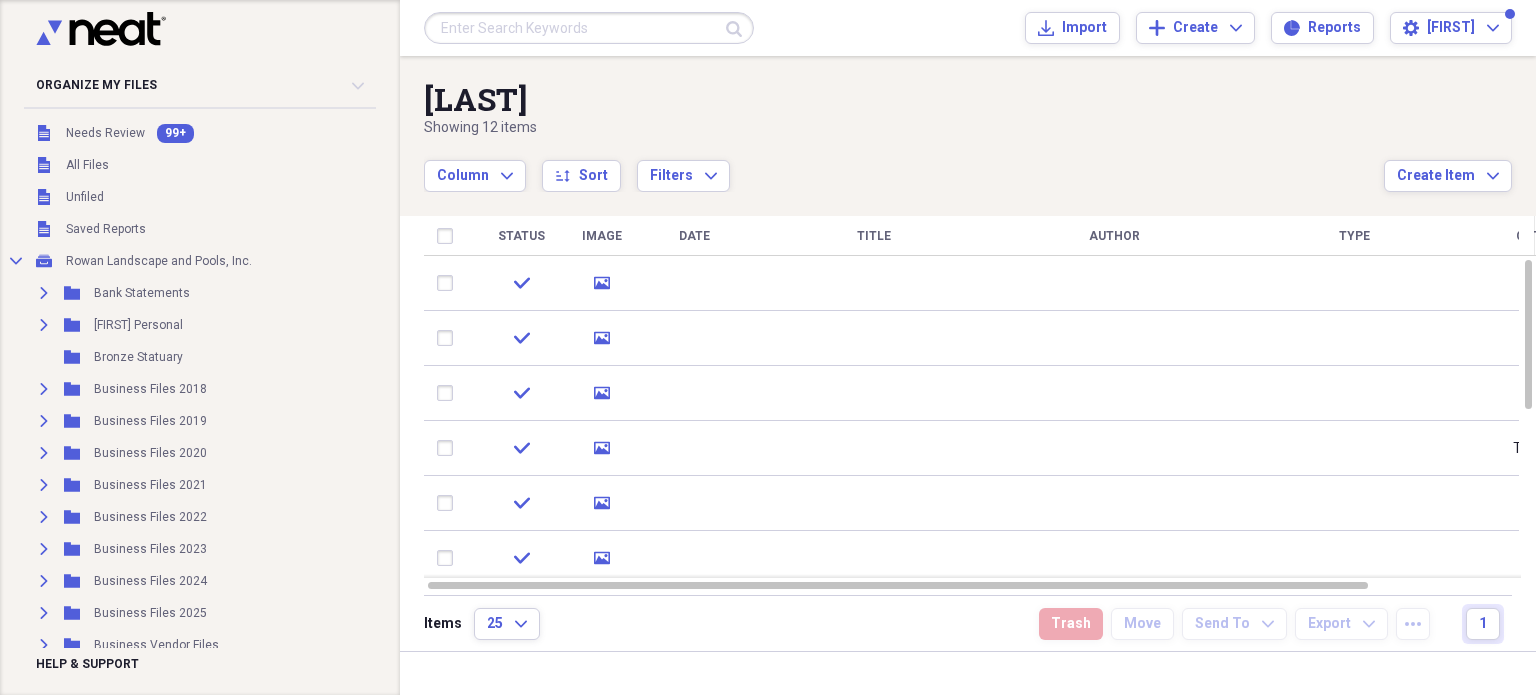 scroll, scrollTop: 272, scrollLeft: 0, axis: vertical 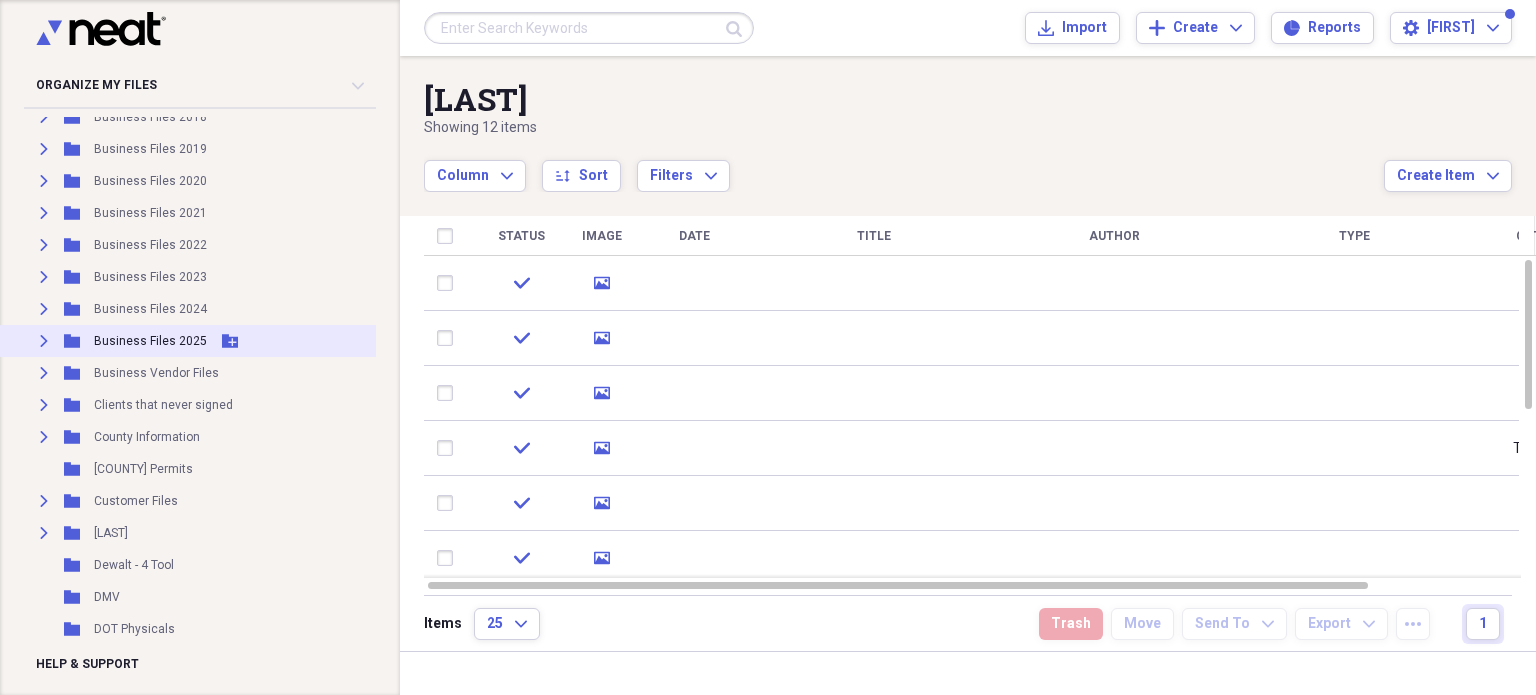click on "Expand Folder Business Files 2025 Add Folder" at bounding box center (201, 341) 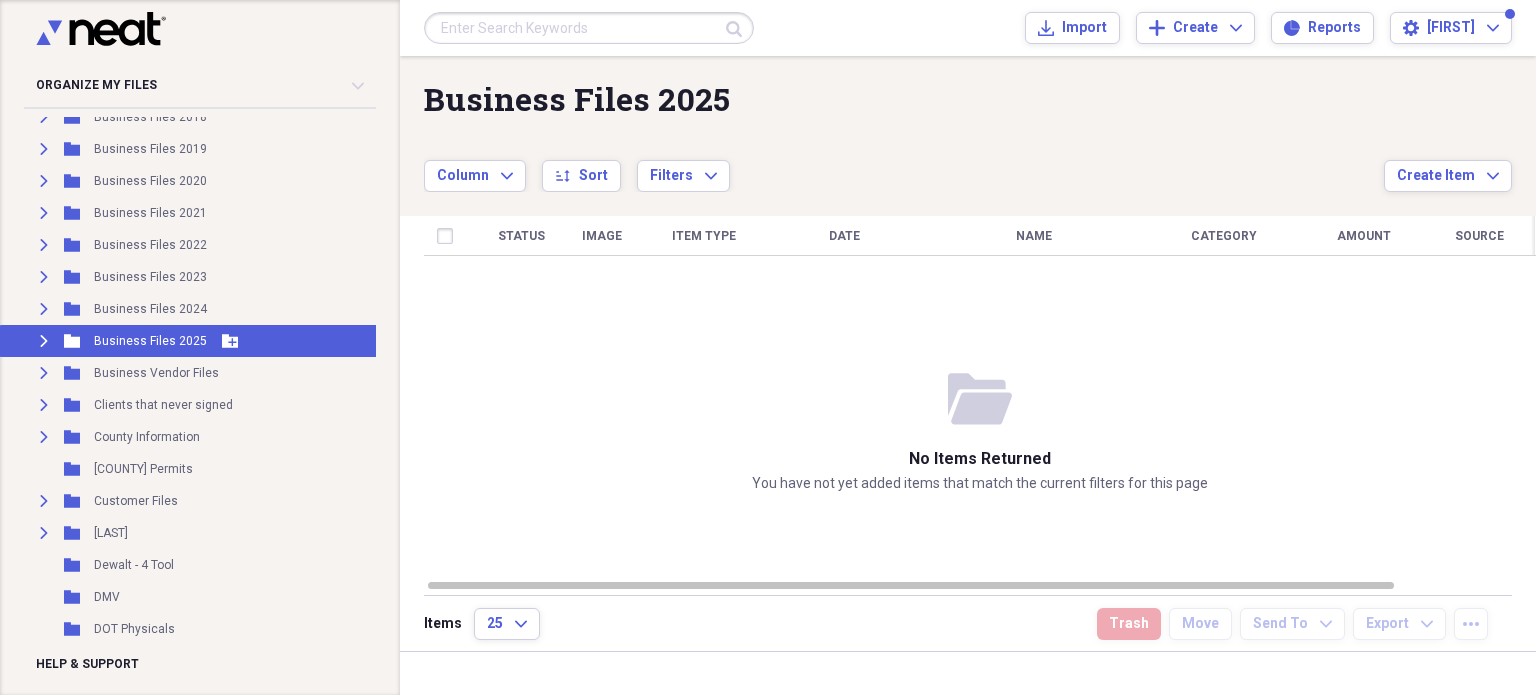 click on "Expand" 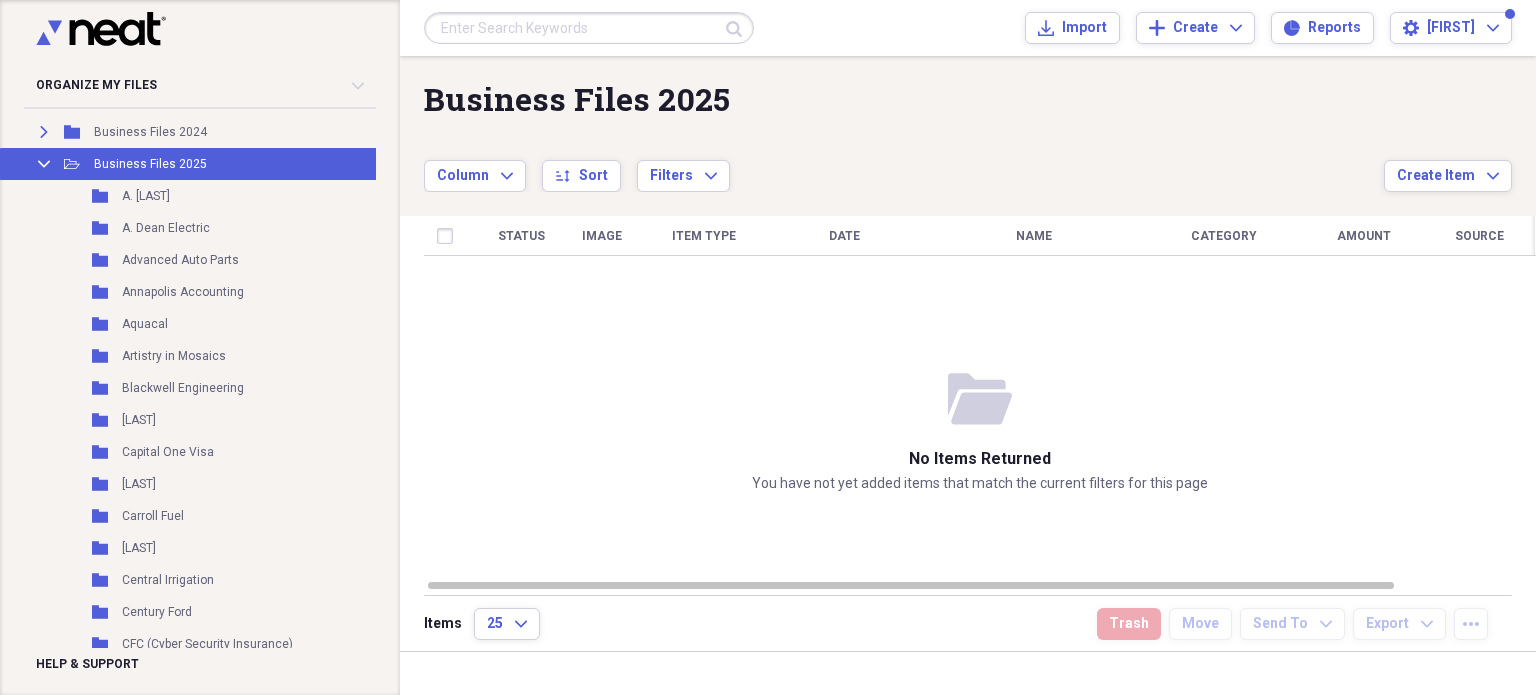 scroll, scrollTop: 362, scrollLeft: 0, axis: vertical 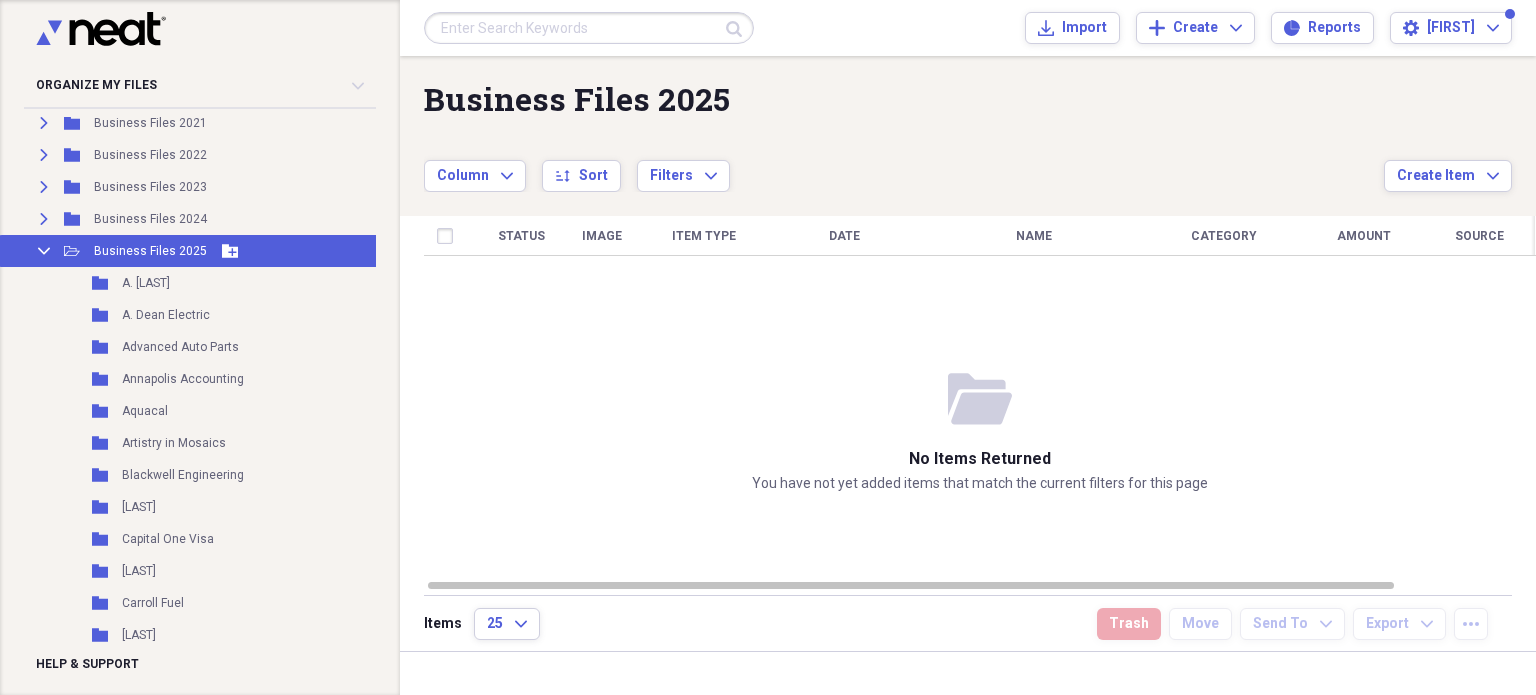 click on "Collapse" at bounding box center [44, 251] 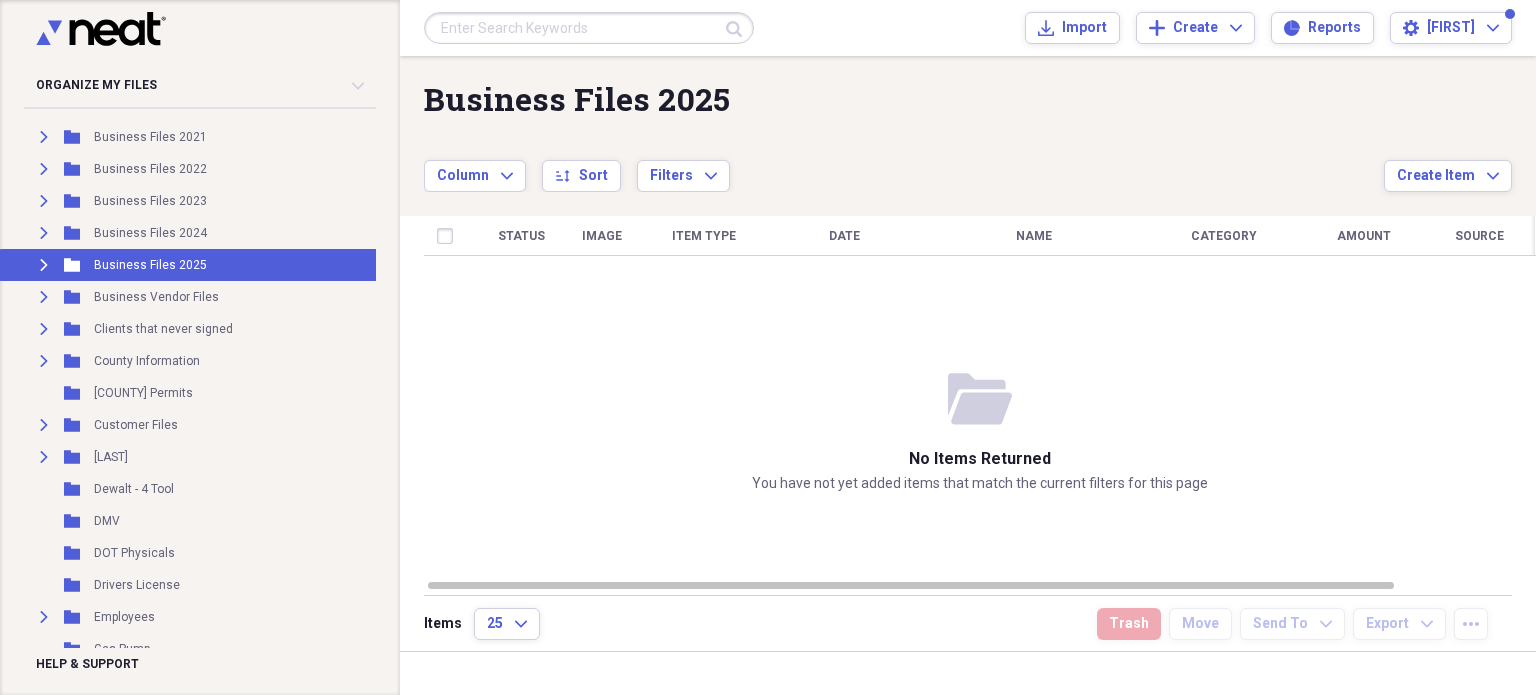 scroll, scrollTop: 383, scrollLeft: 0, axis: vertical 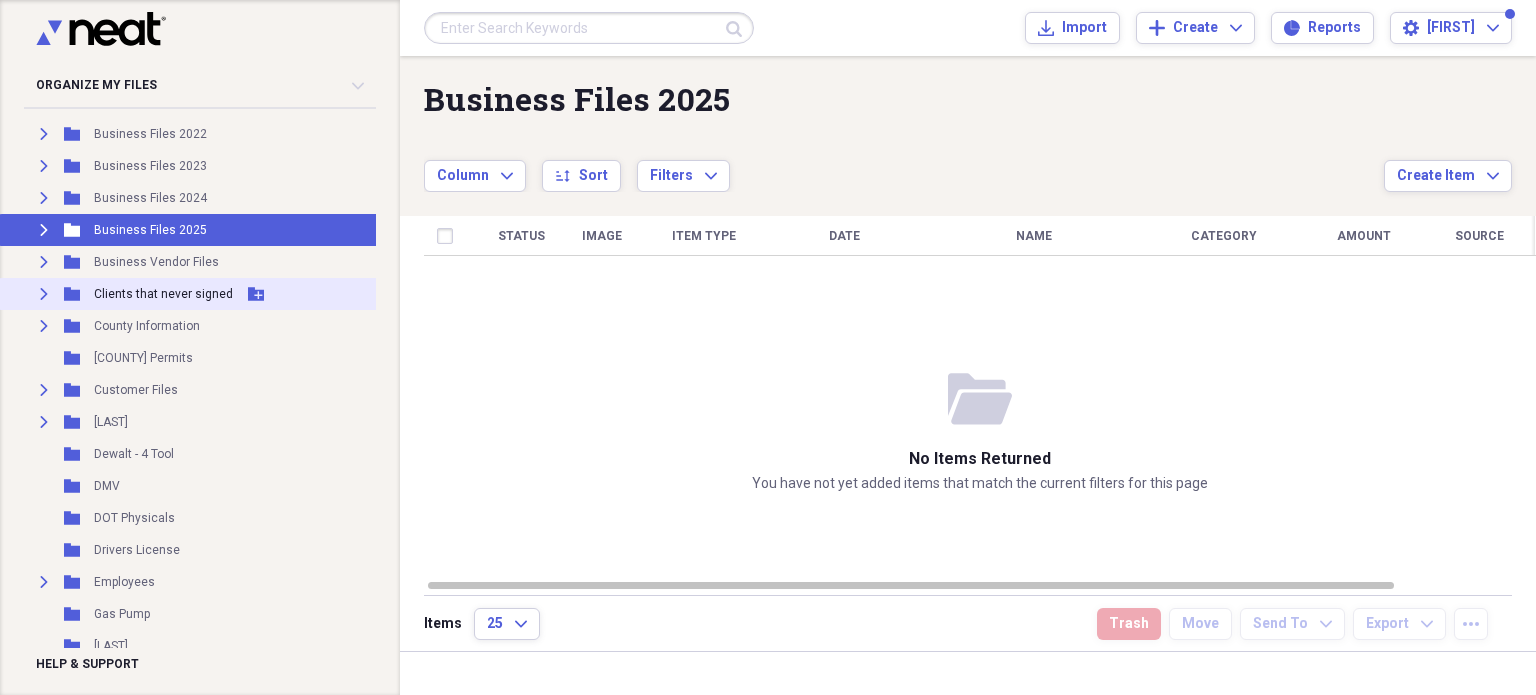 click on "Clients that never signed" at bounding box center (163, 294) 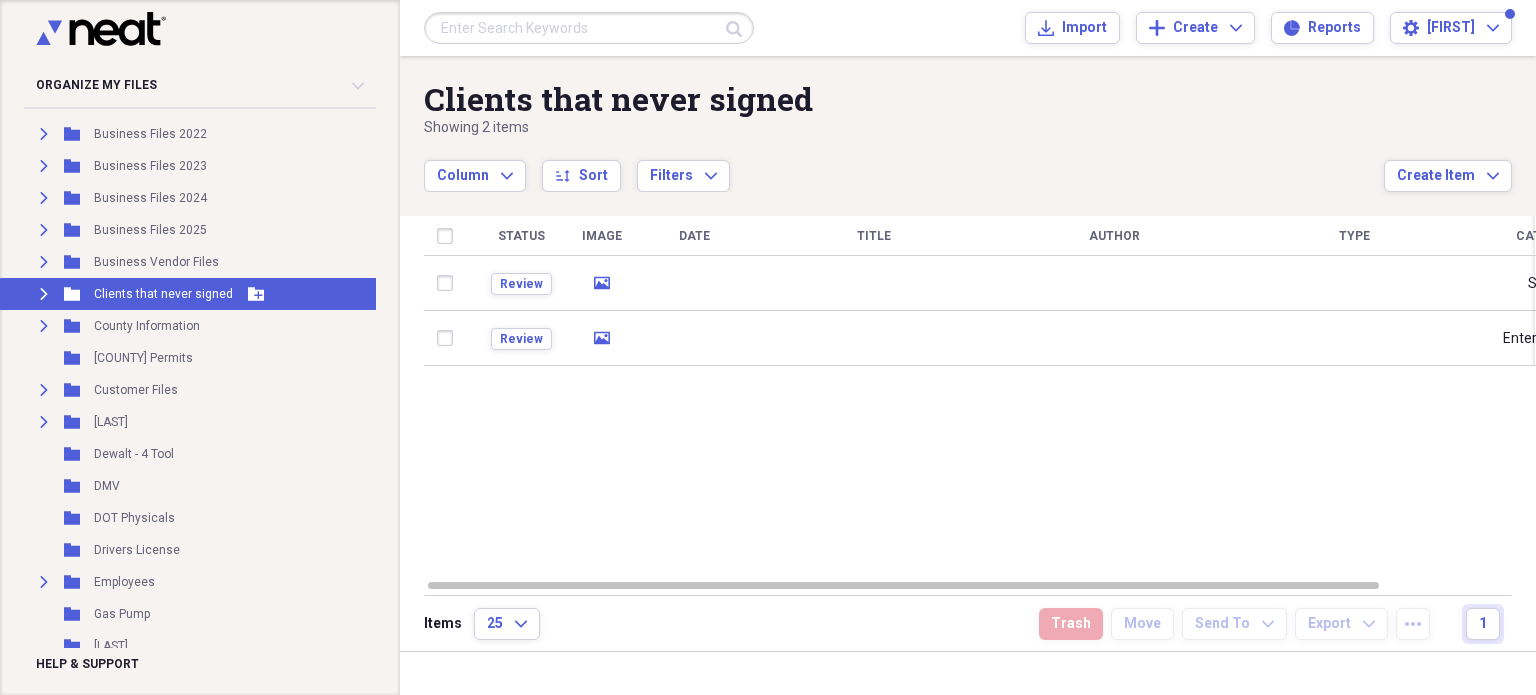 click on "Expand" 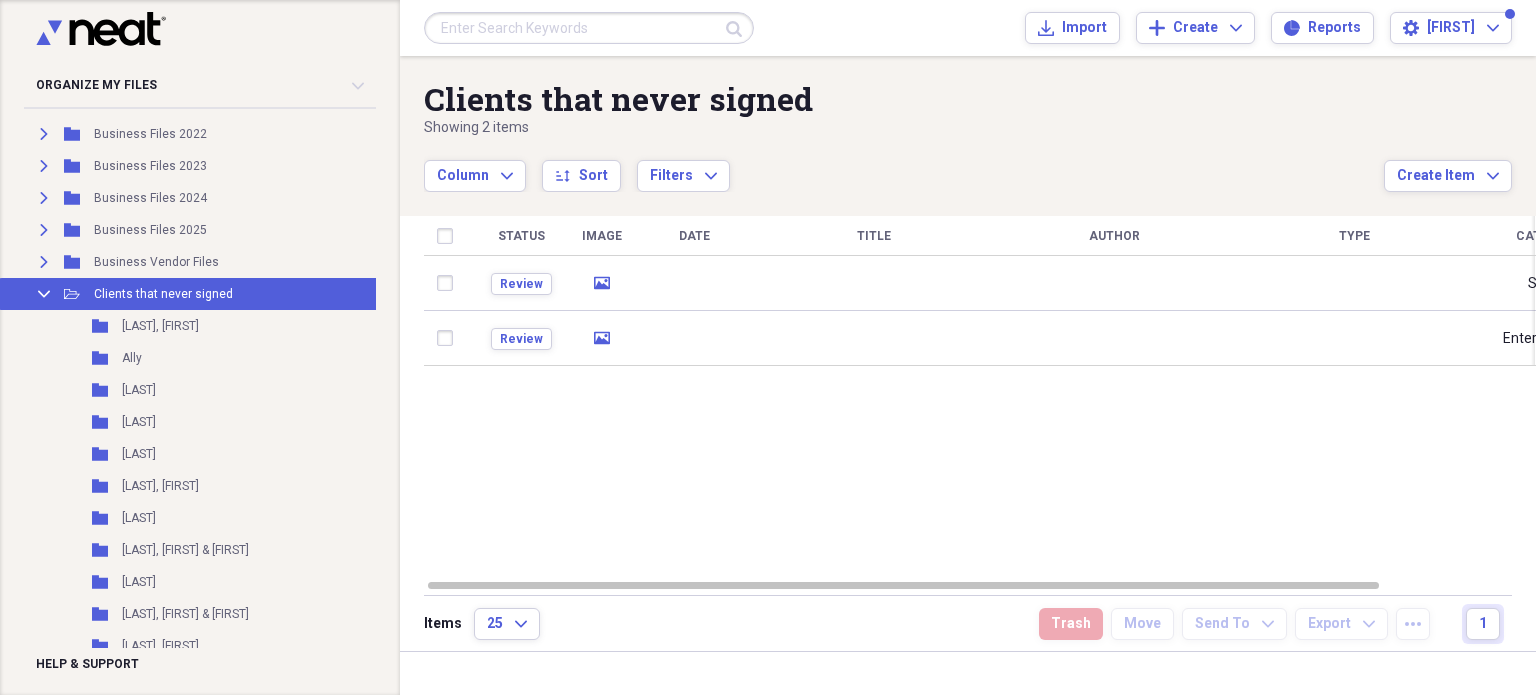 drag, startPoint x: 376, startPoint y: 184, endPoint x: 372, endPoint y: 196, distance: 12.649111 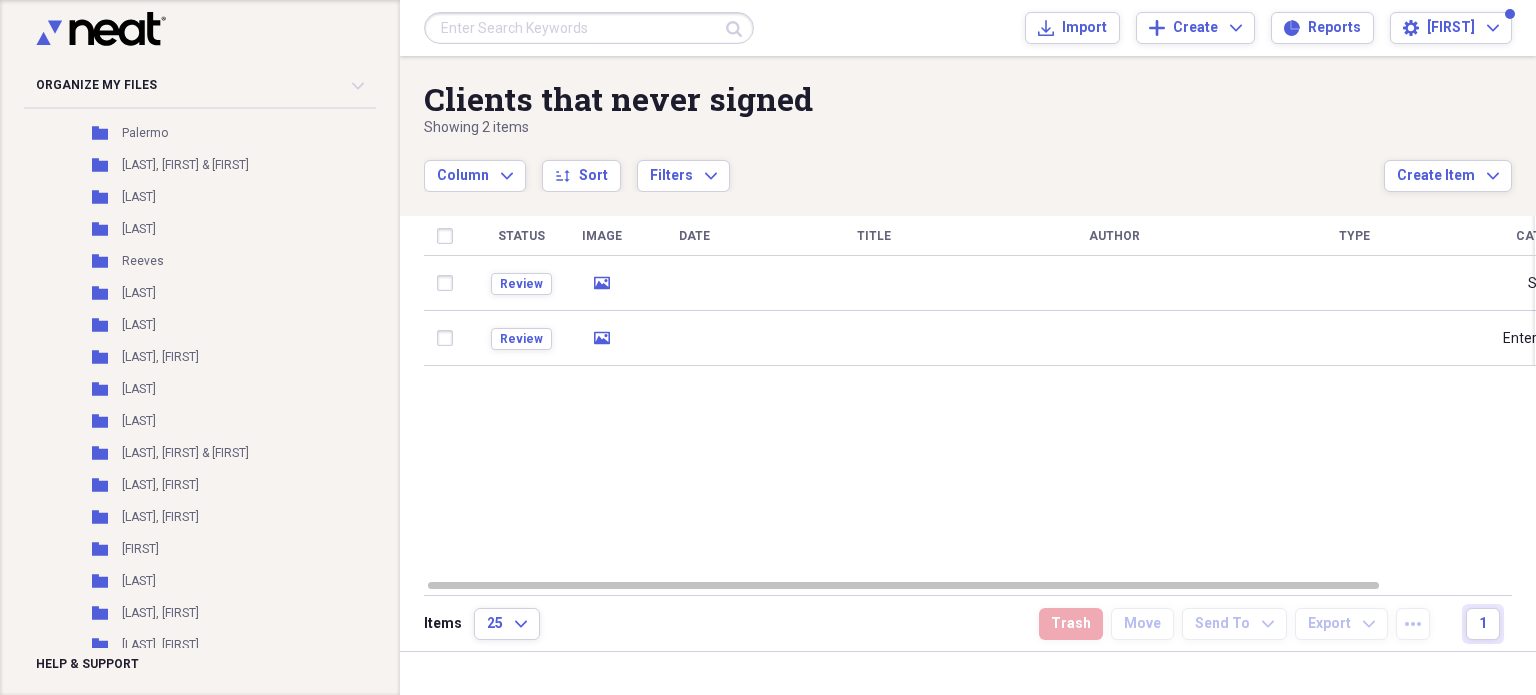 scroll, scrollTop: 2496, scrollLeft: 0, axis: vertical 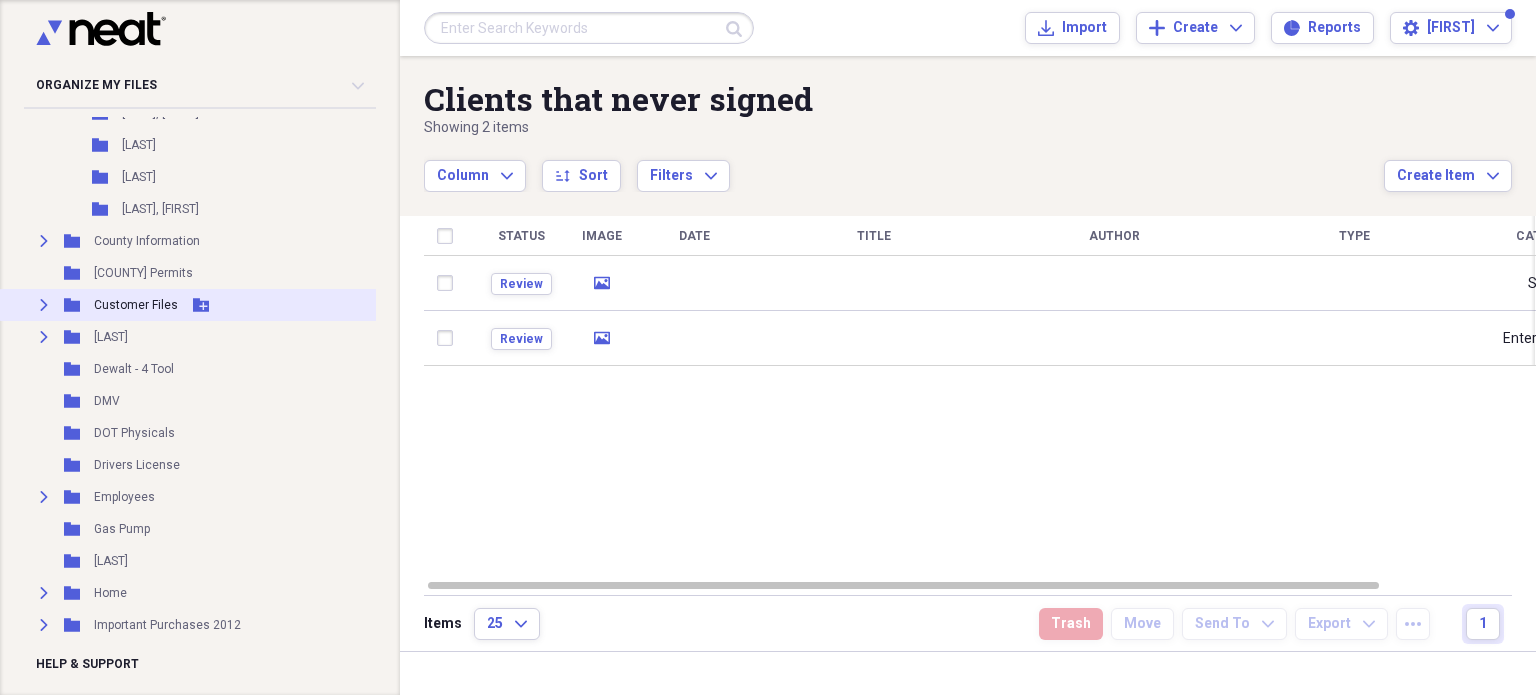 click on "Expand" at bounding box center (44, 305) 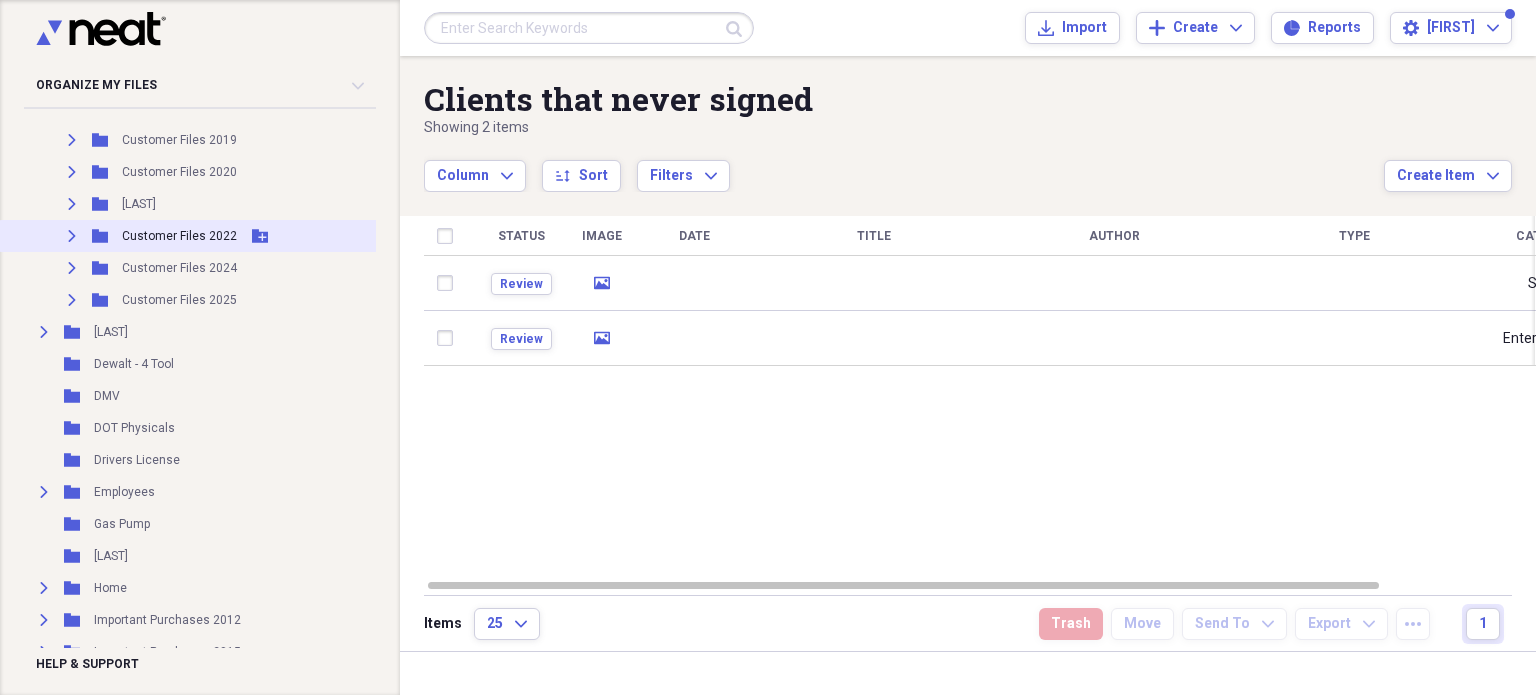 scroll, scrollTop: 4003, scrollLeft: 0, axis: vertical 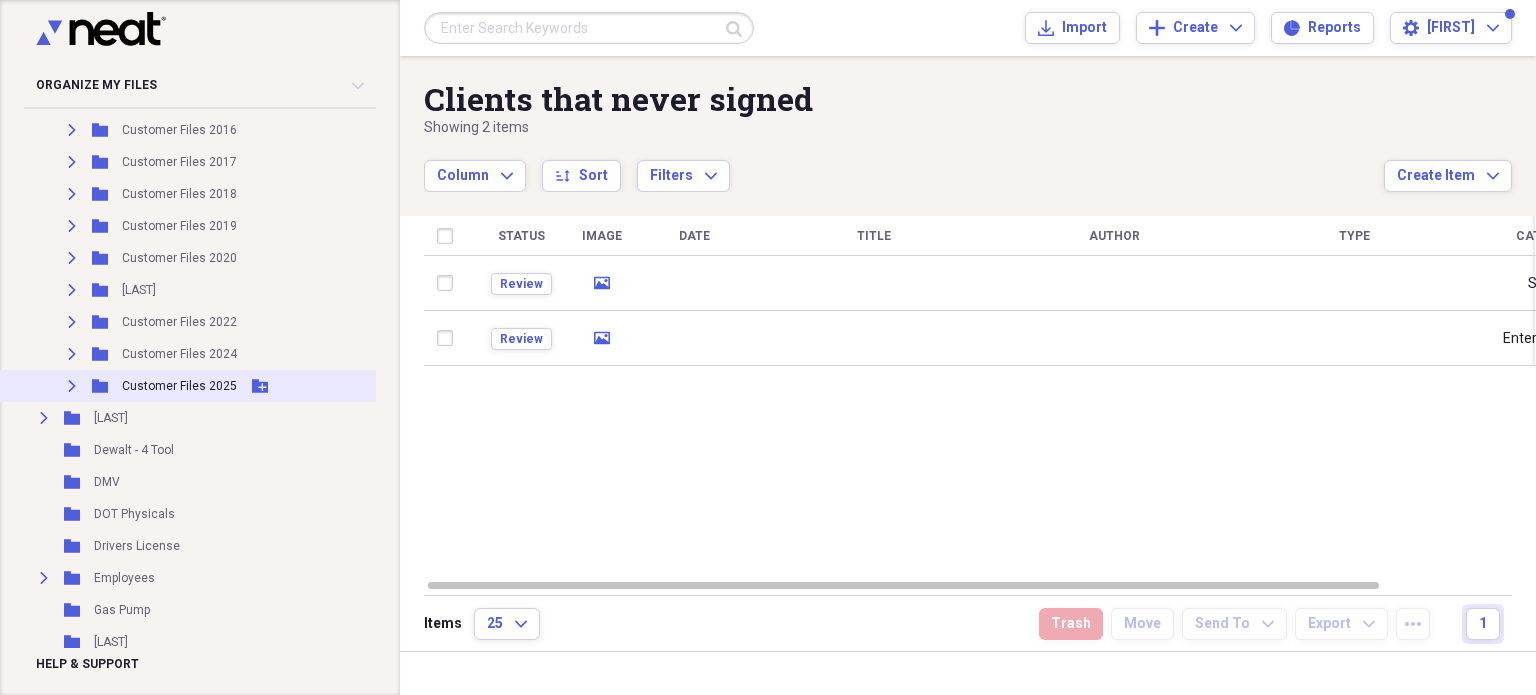 click on "Expand" 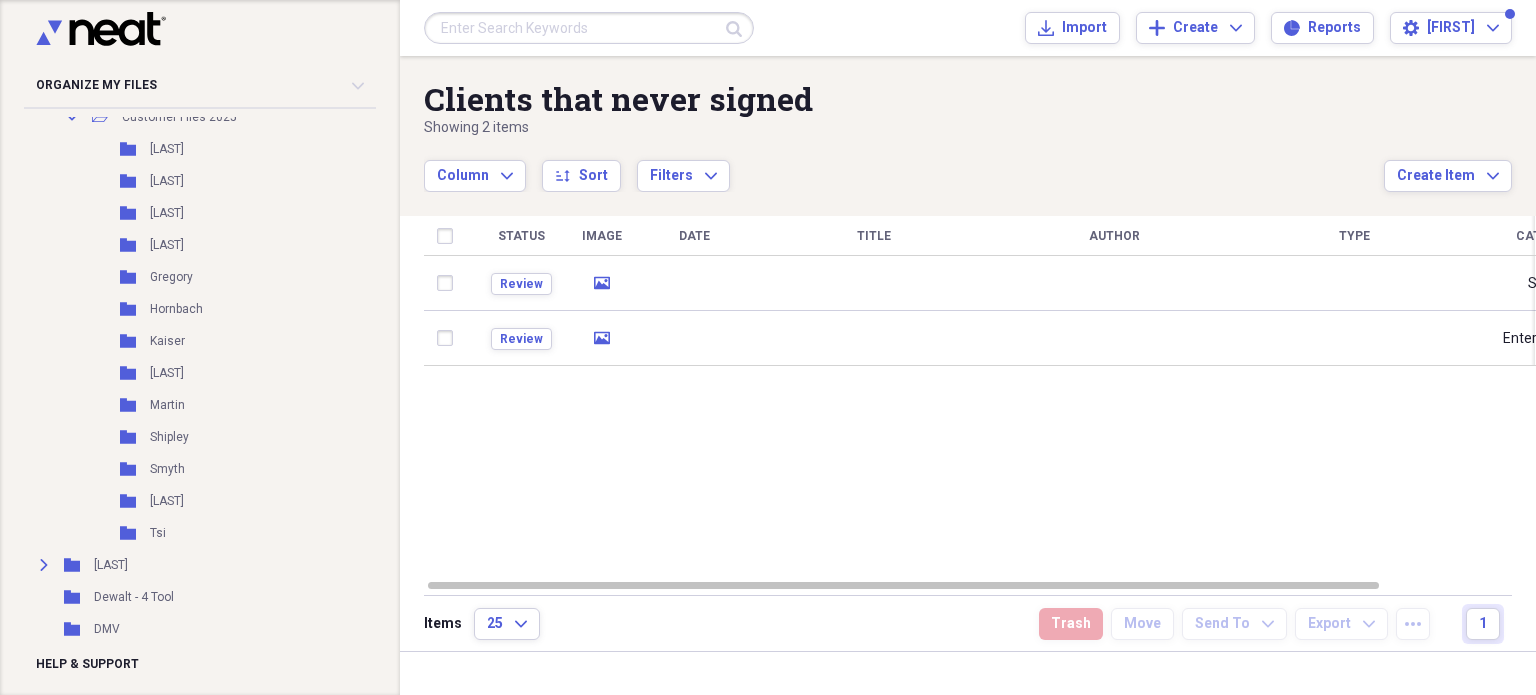 scroll, scrollTop: 4144, scrollLeft: 0, axis: vertical 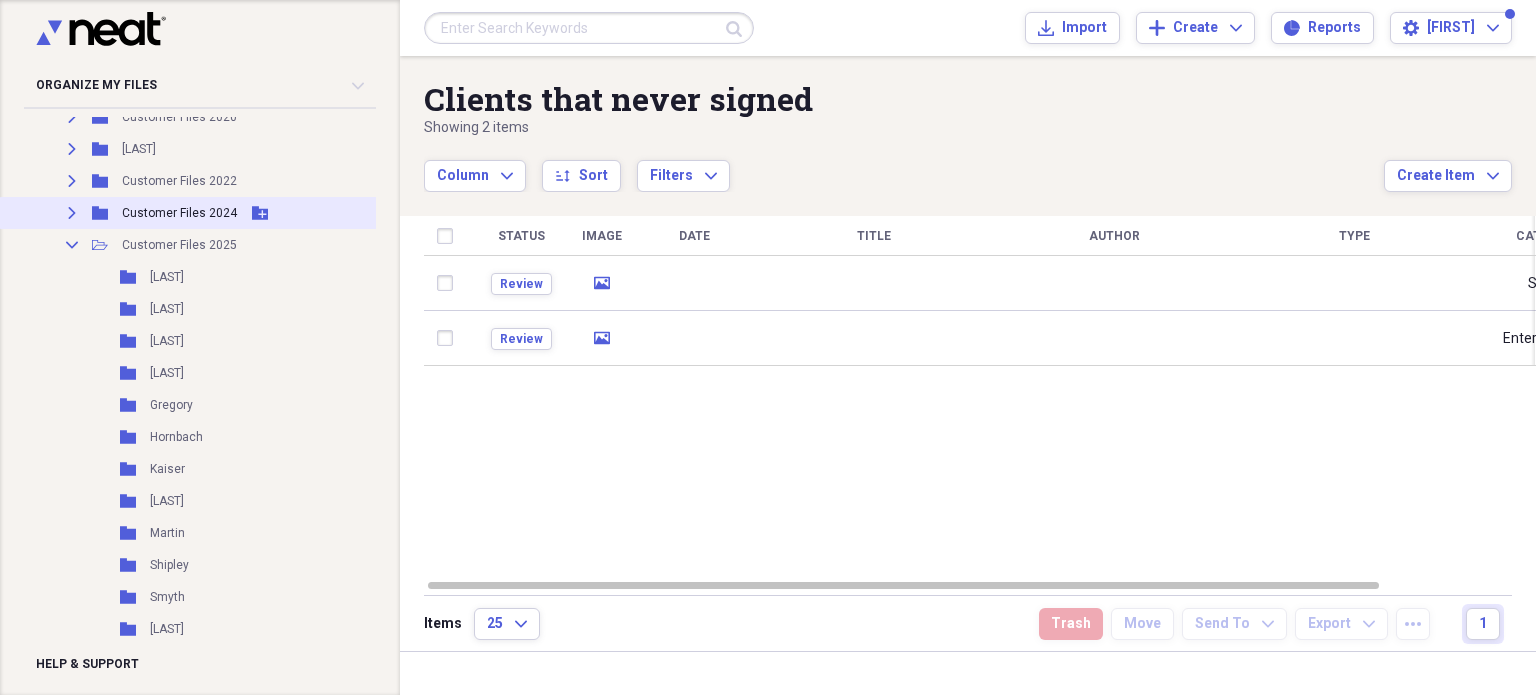 click on "Expand" 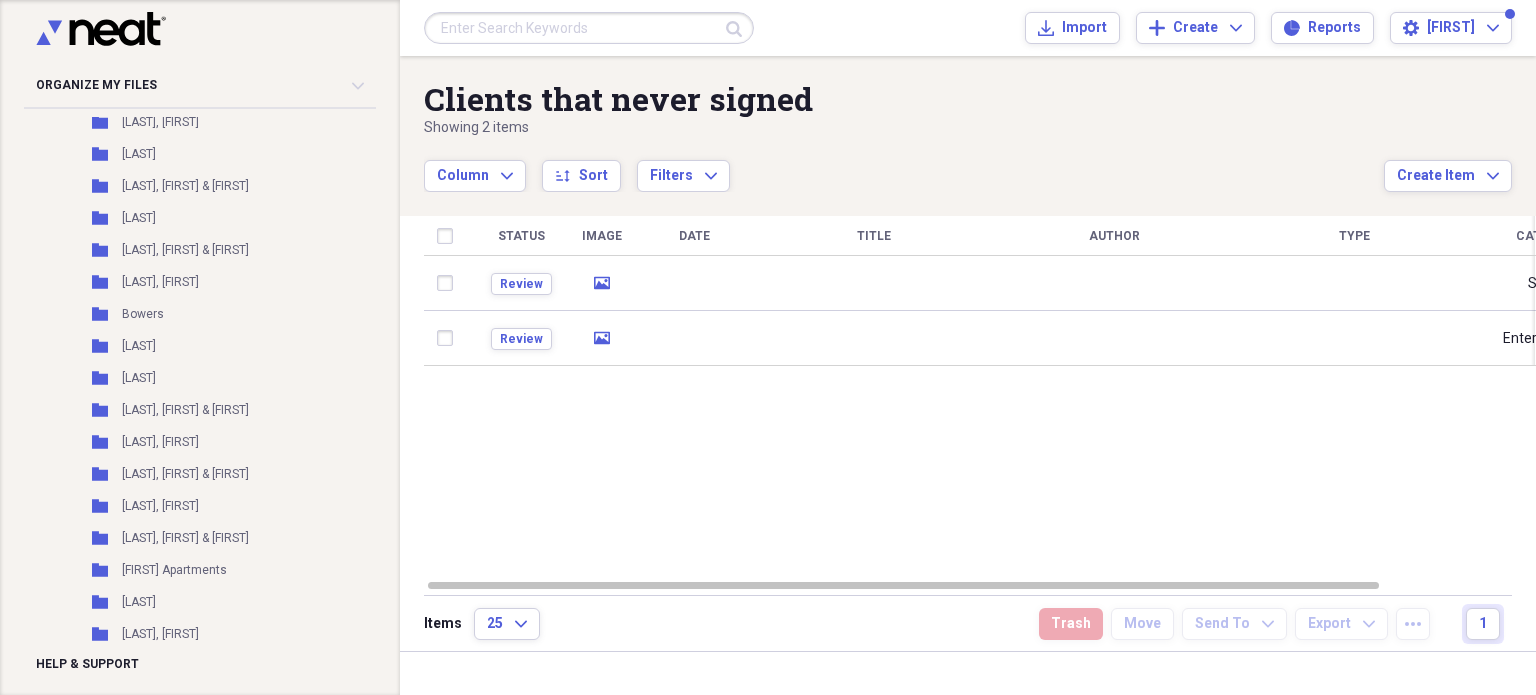 scroll, scrollTop: 656, scrollLeft: 0, axis: vertical 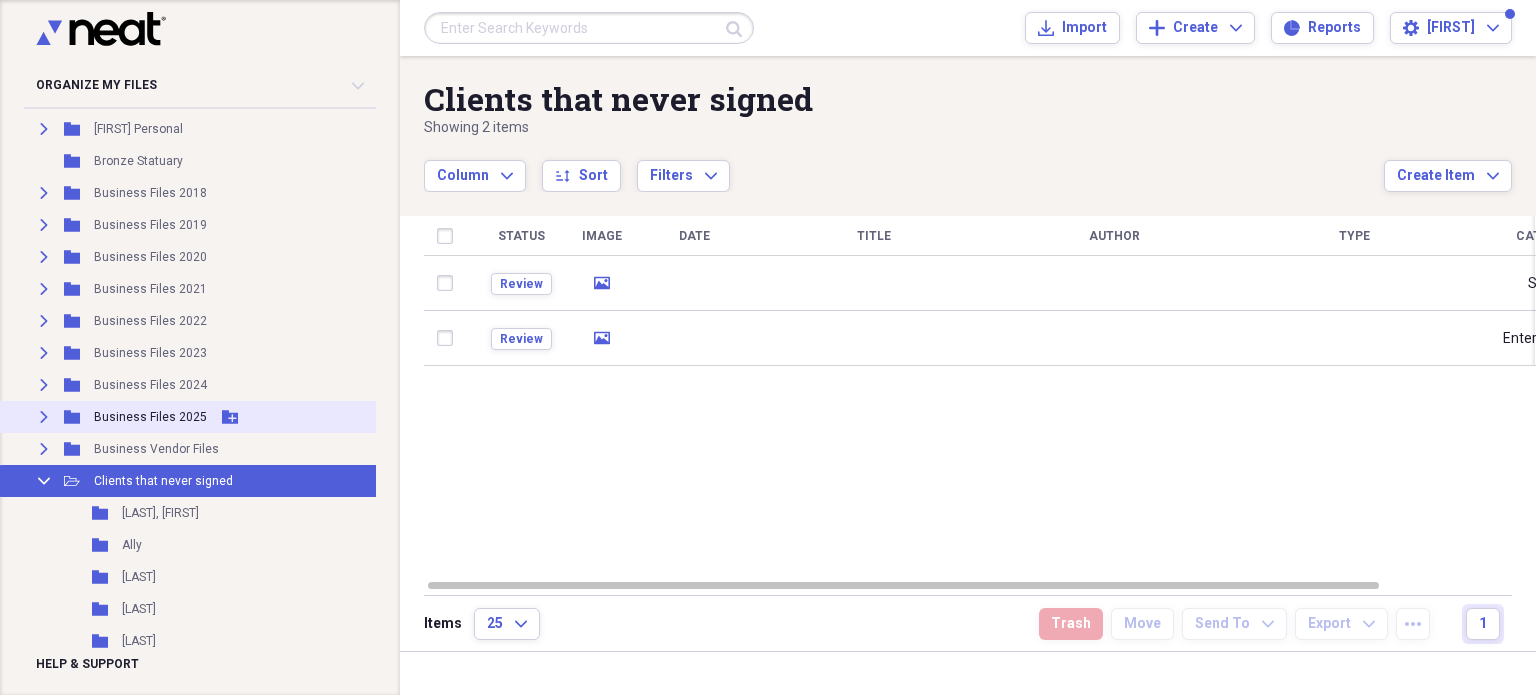 click on "Expand" 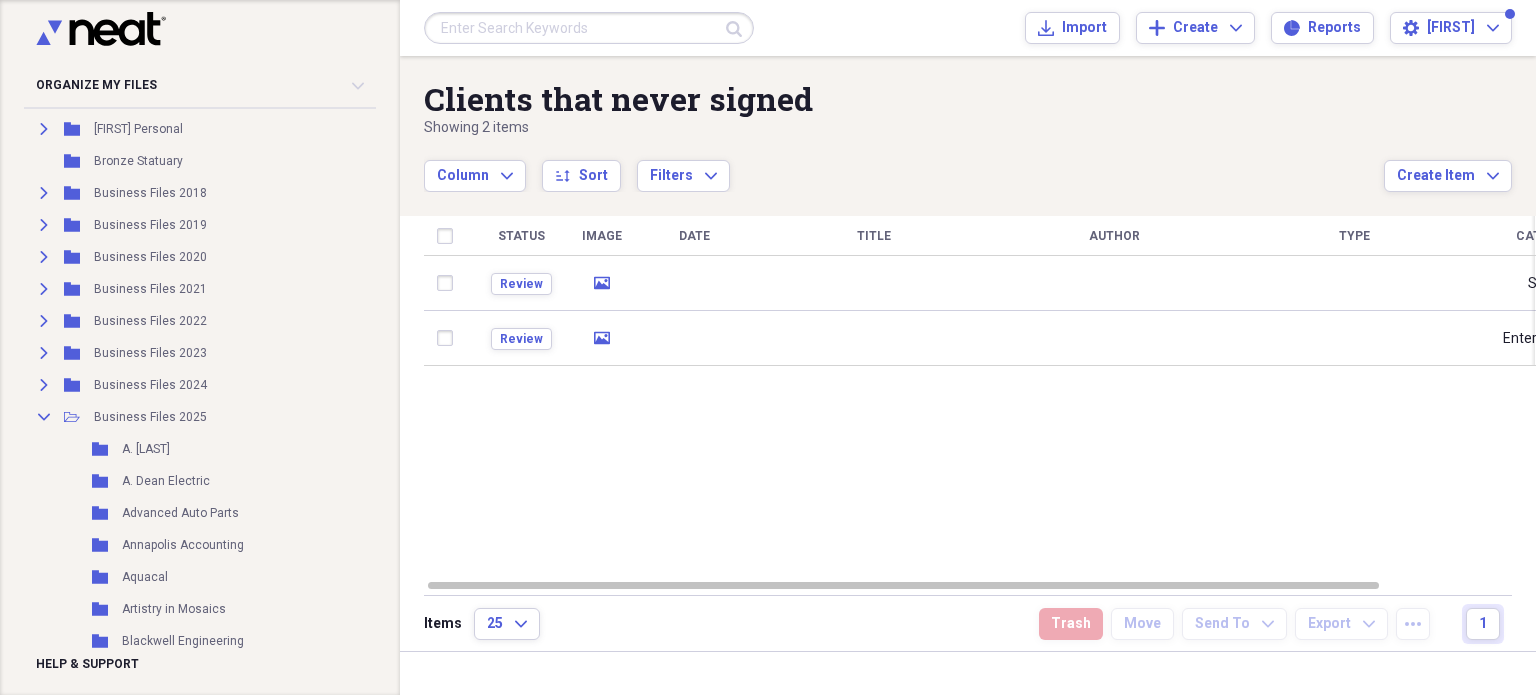 click at bounding box center [589, 28] 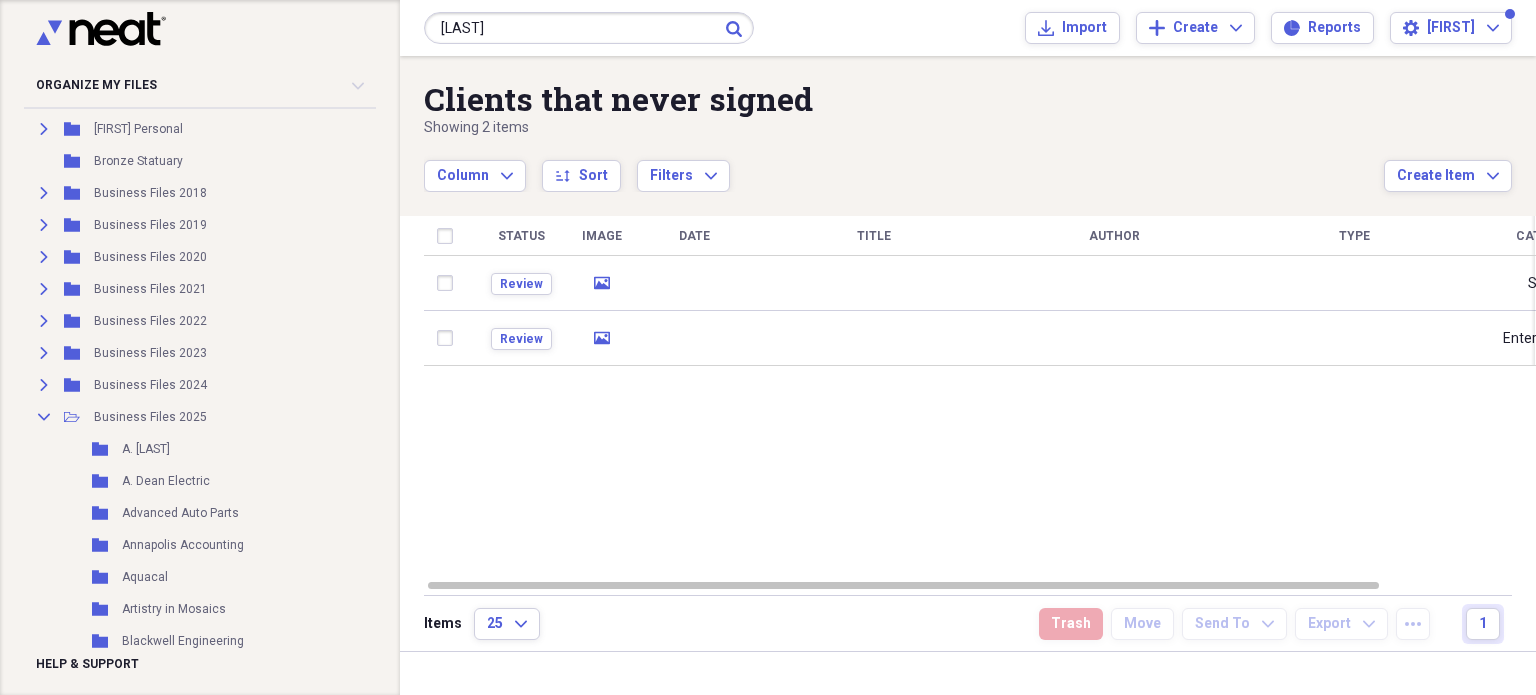 type on "neeha" 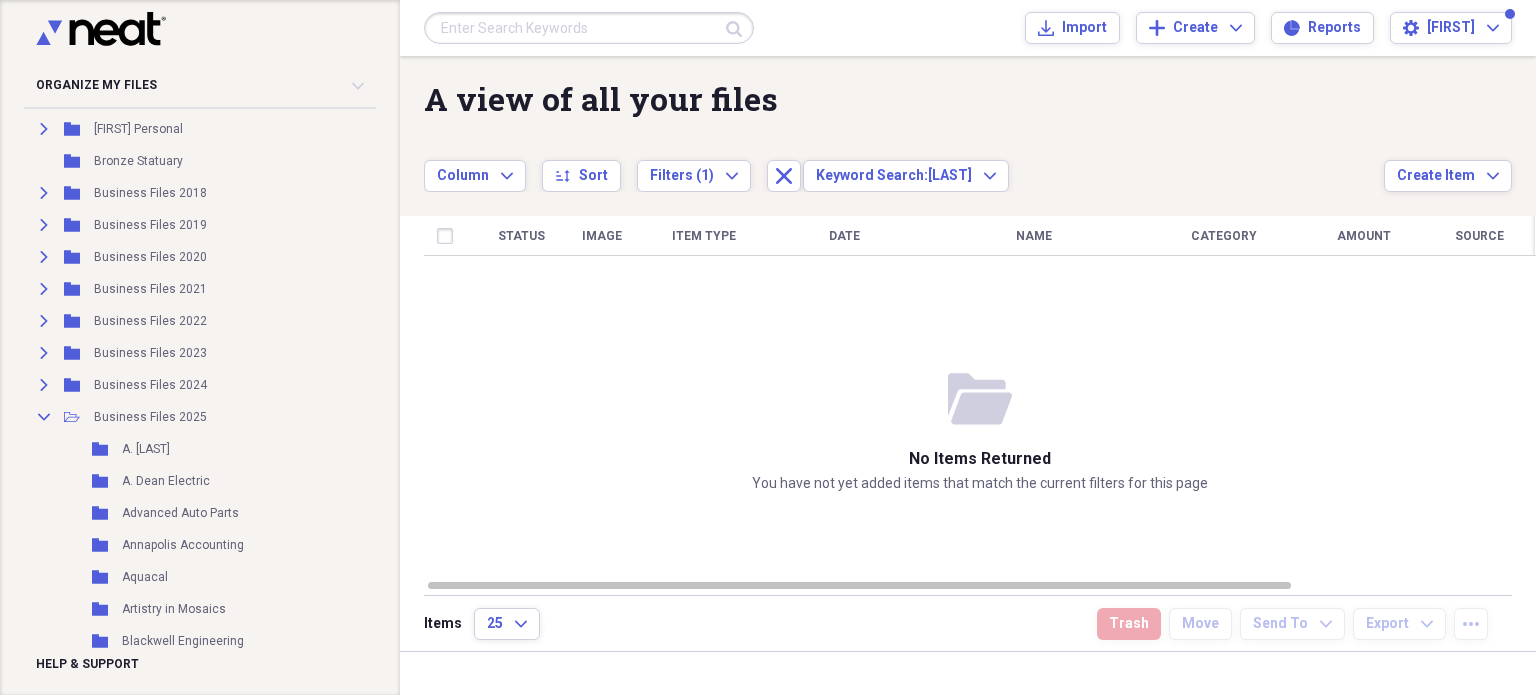 click at bounding box center (589, 28) 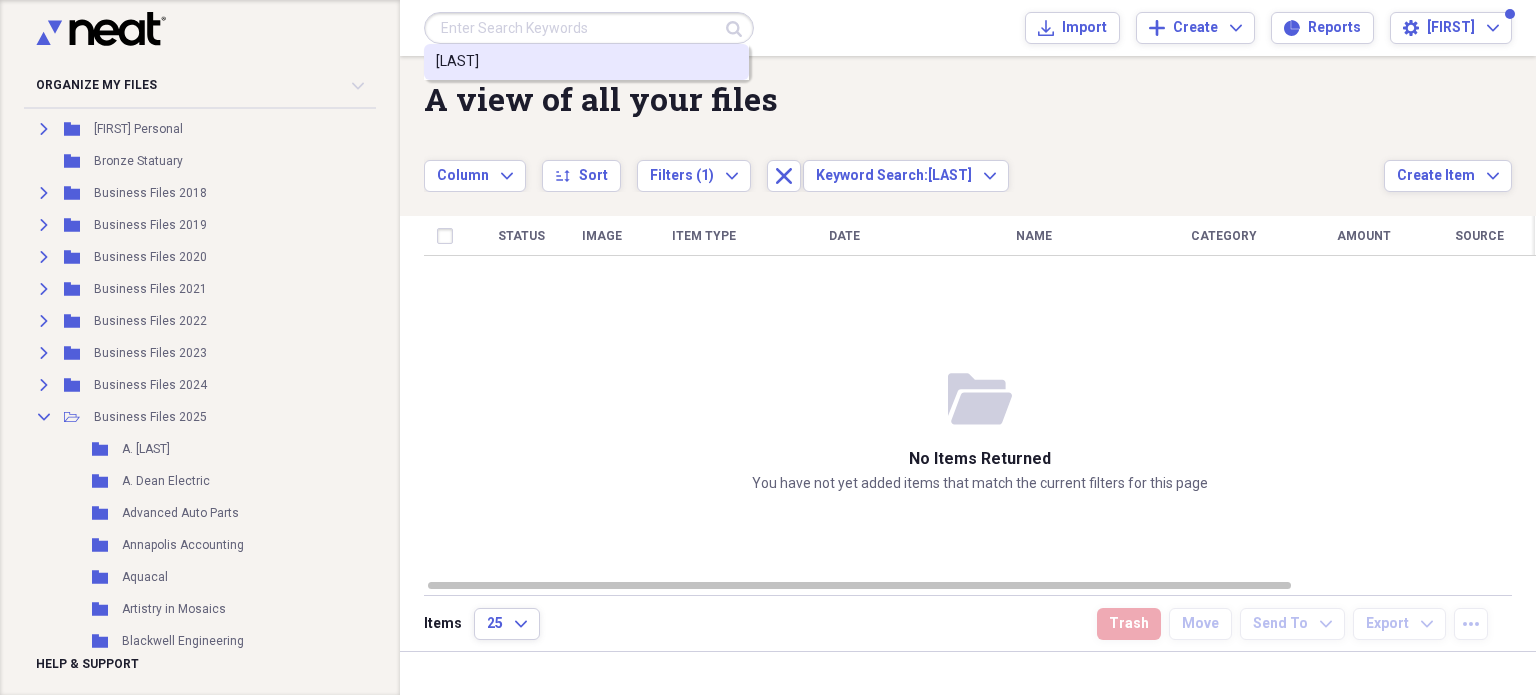 click on "neeha" at bounding box center [586, 62] 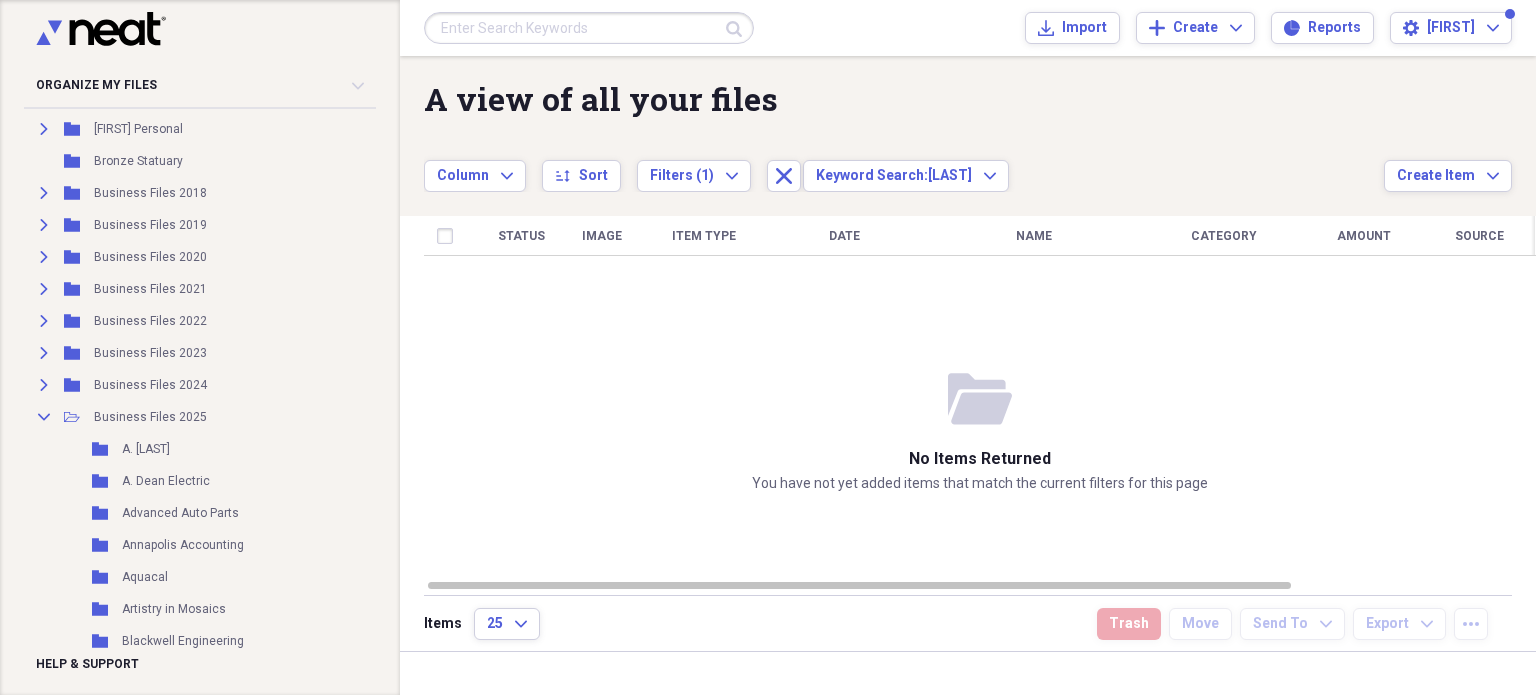 scroll, scrollTop: 0, scrollLeft: 0, axis: both 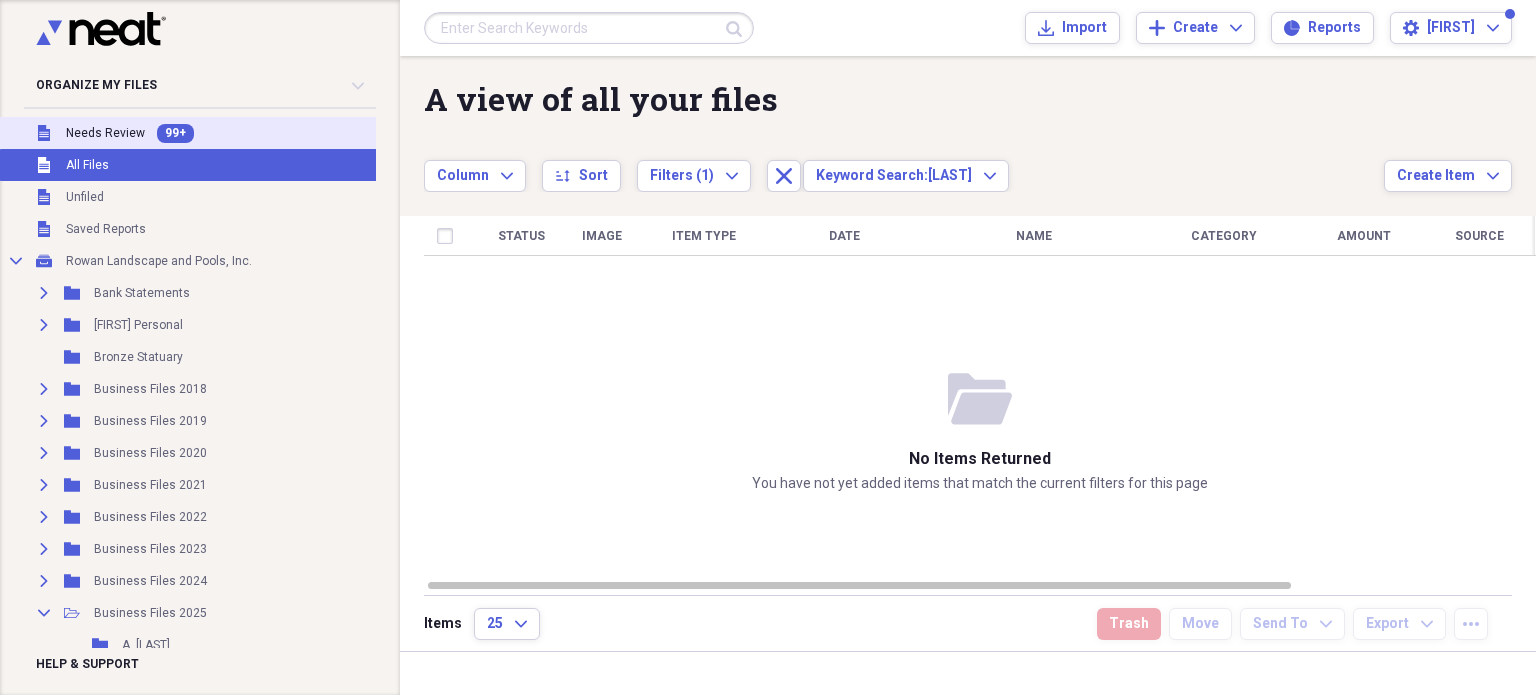 click on "Needs Review" at bounding box center (105, 133) 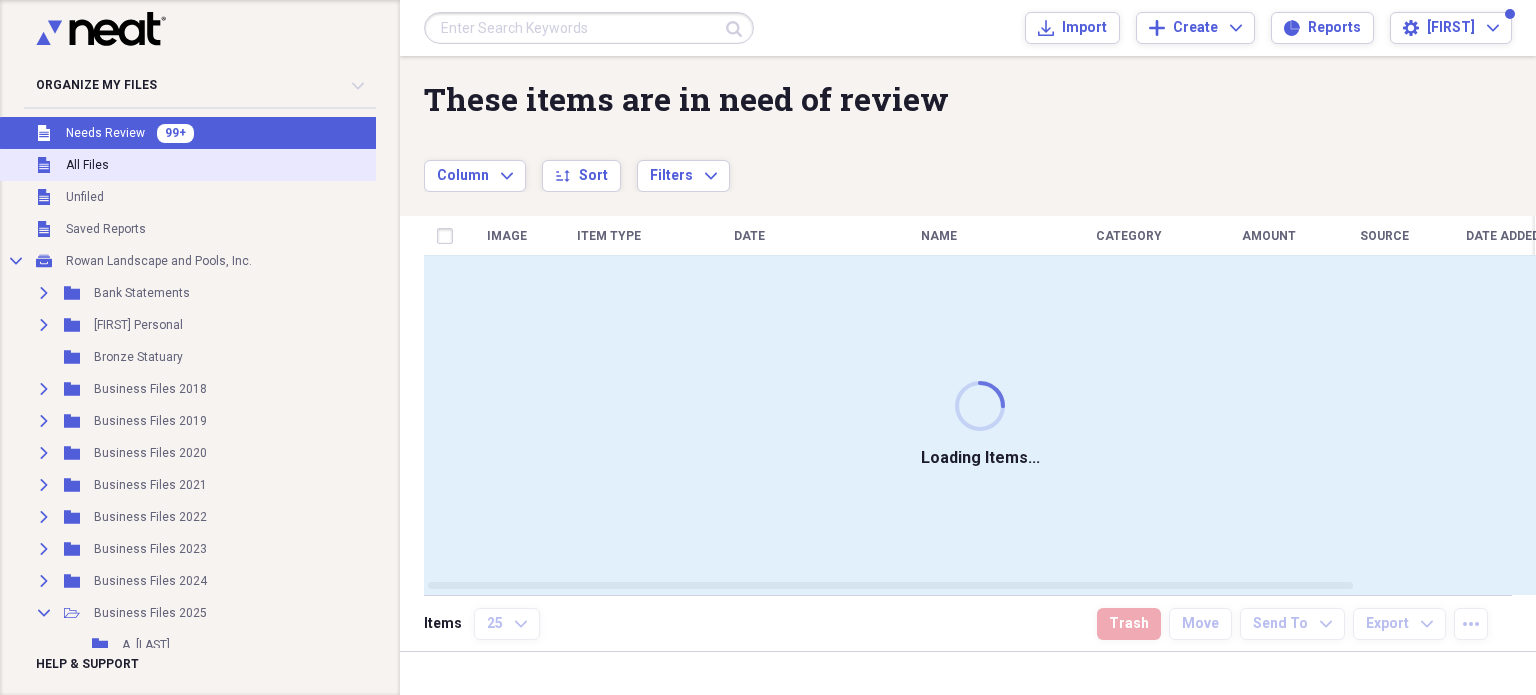 click on "Unfiled All Files" at bounding box center [224, 165] 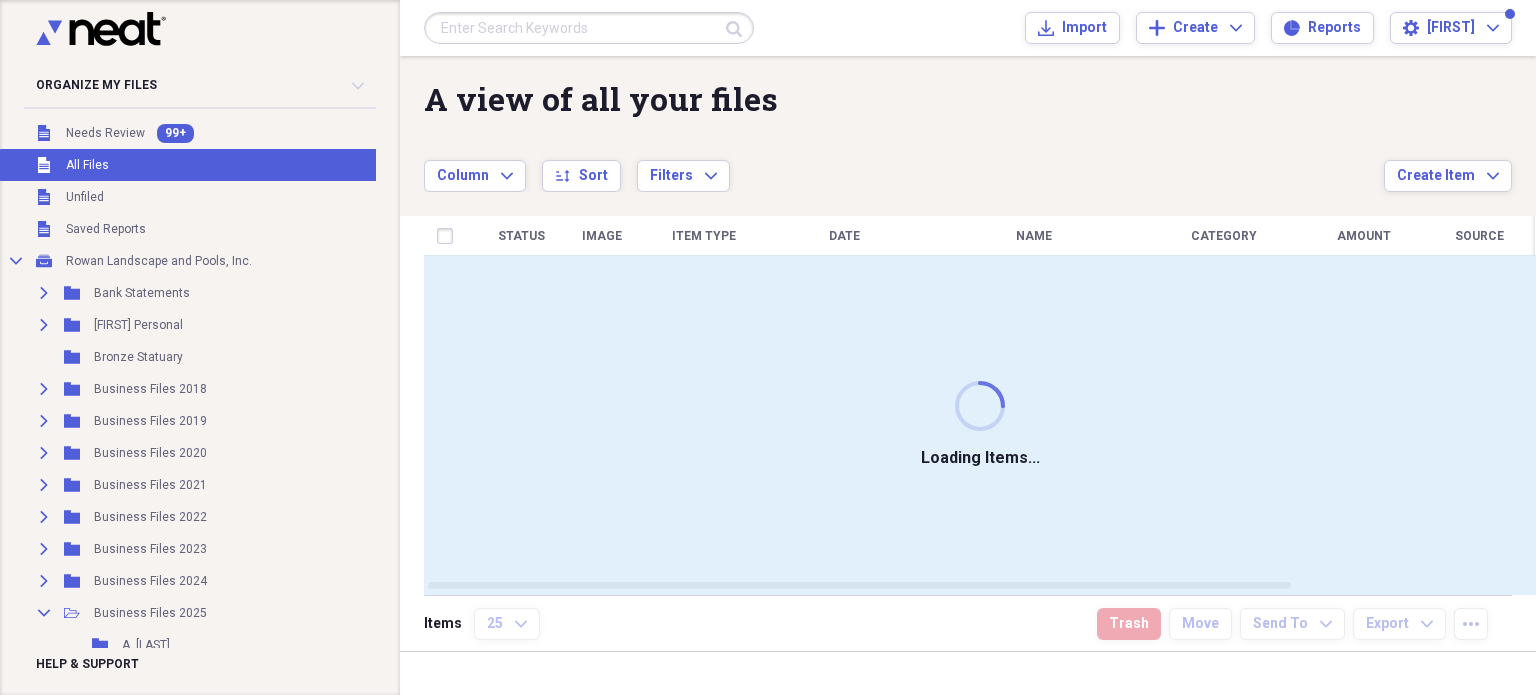 click at bounding box center [589, 28] 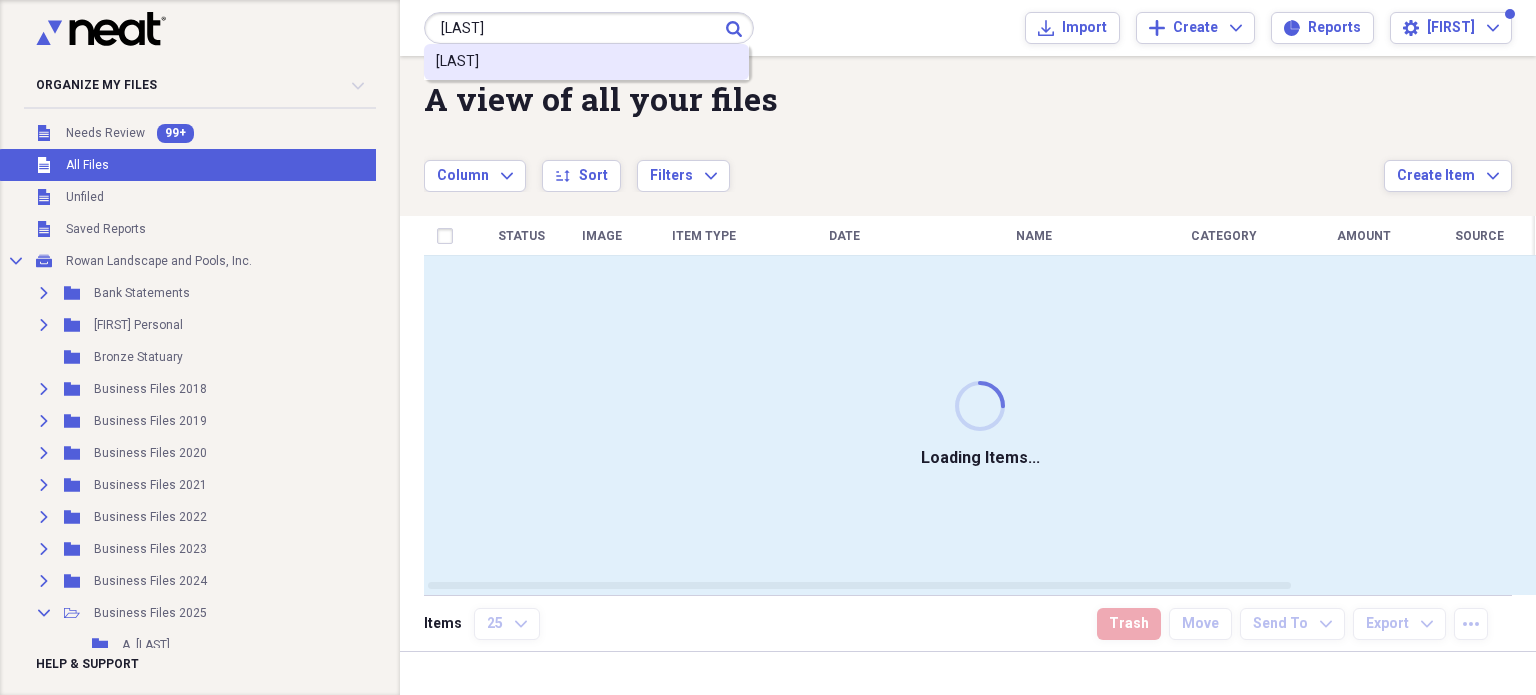 type on "neeha" 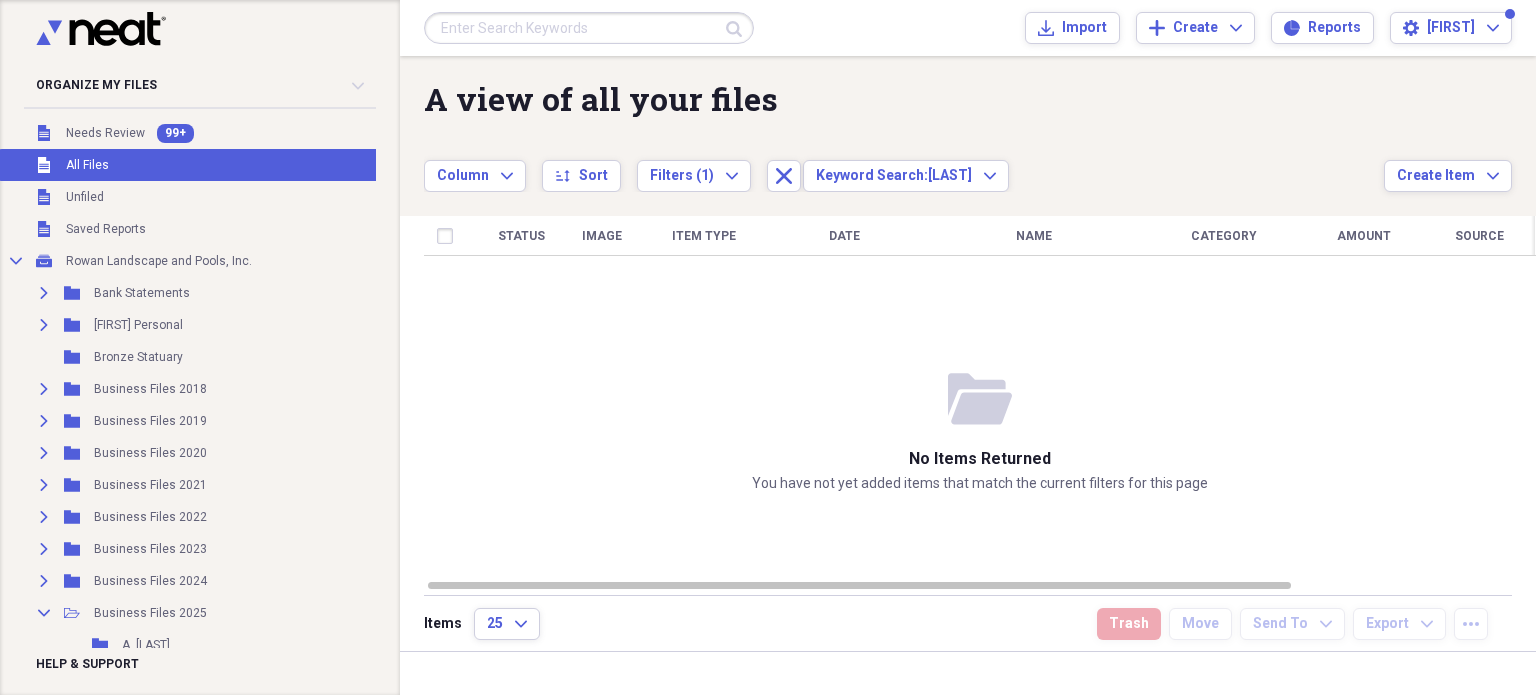 click at bounding box center [589, 28] 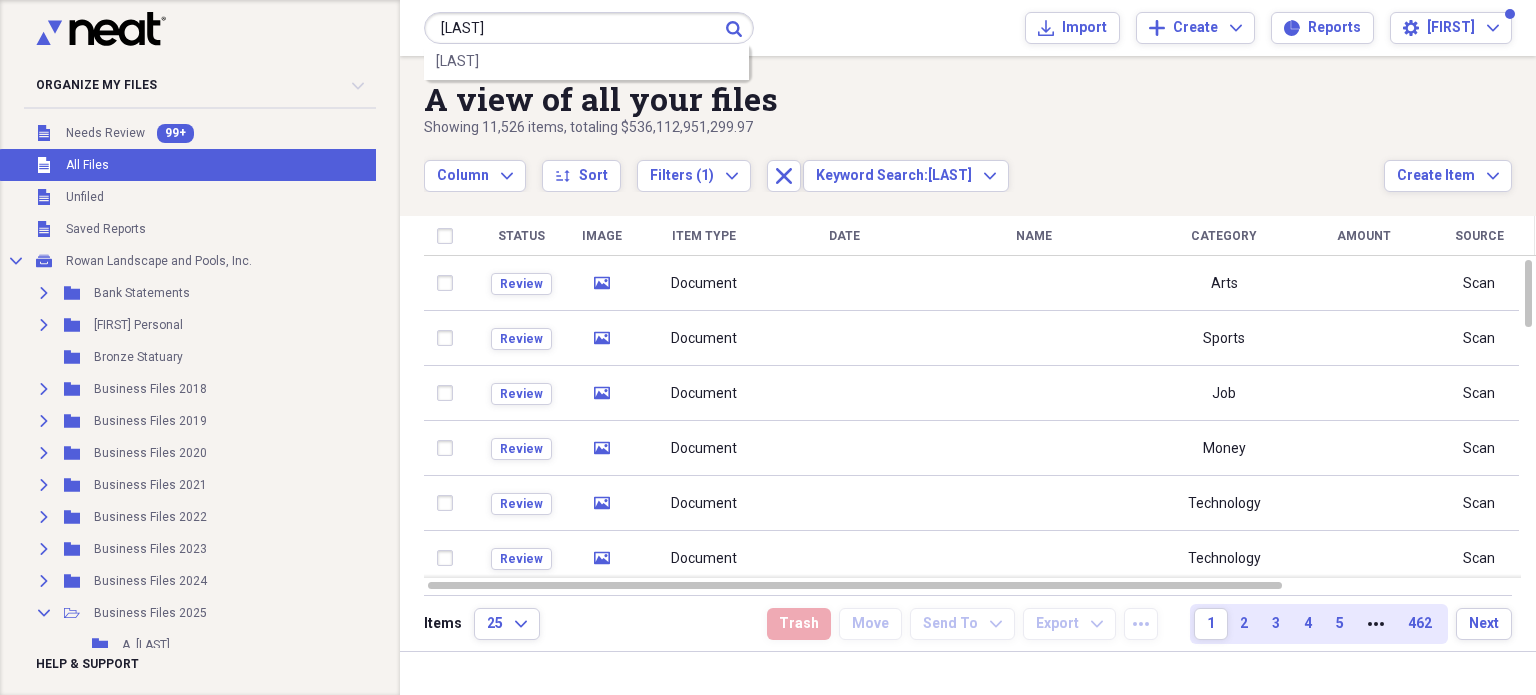 type on "narra" 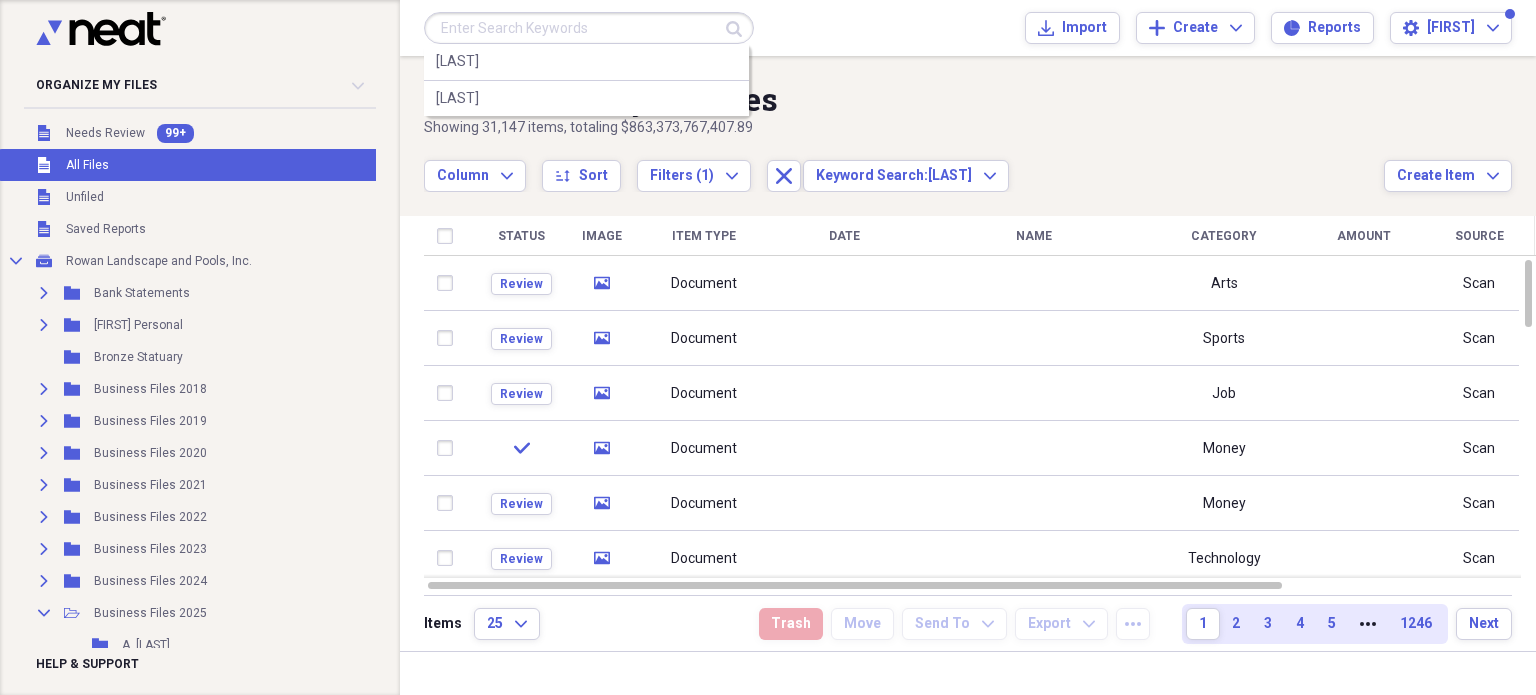 click at bounding box center [589, 28] 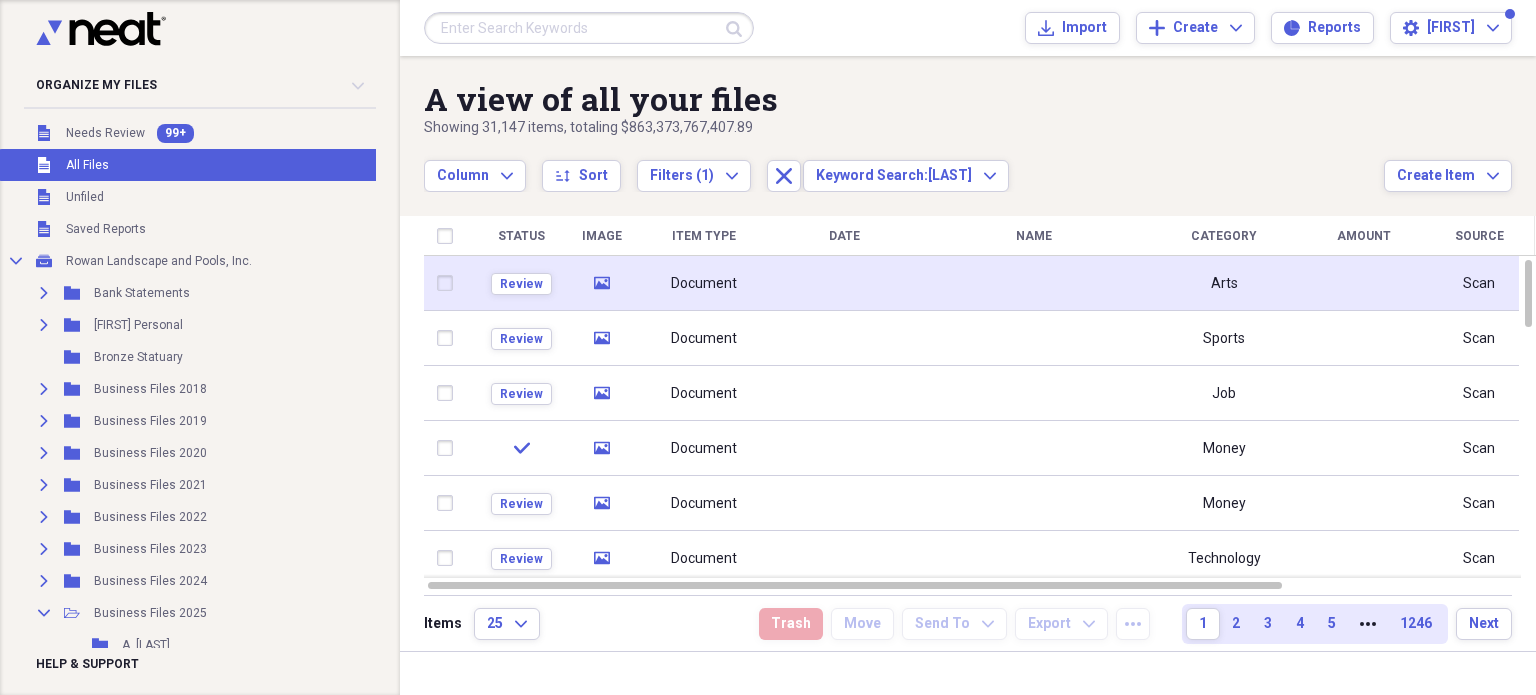click on "Document" at bounding box center [704, 283] 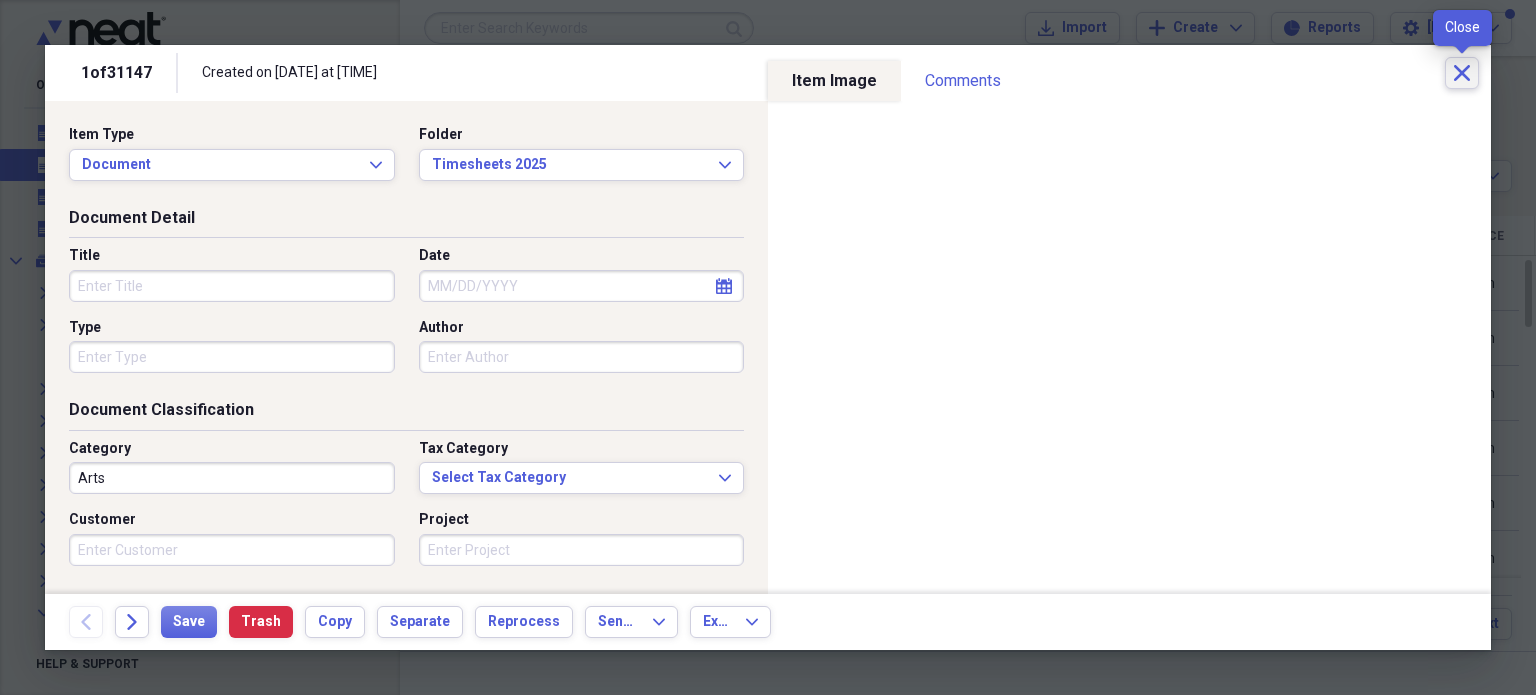 click on "Close" at bounding box center (1462, 73) 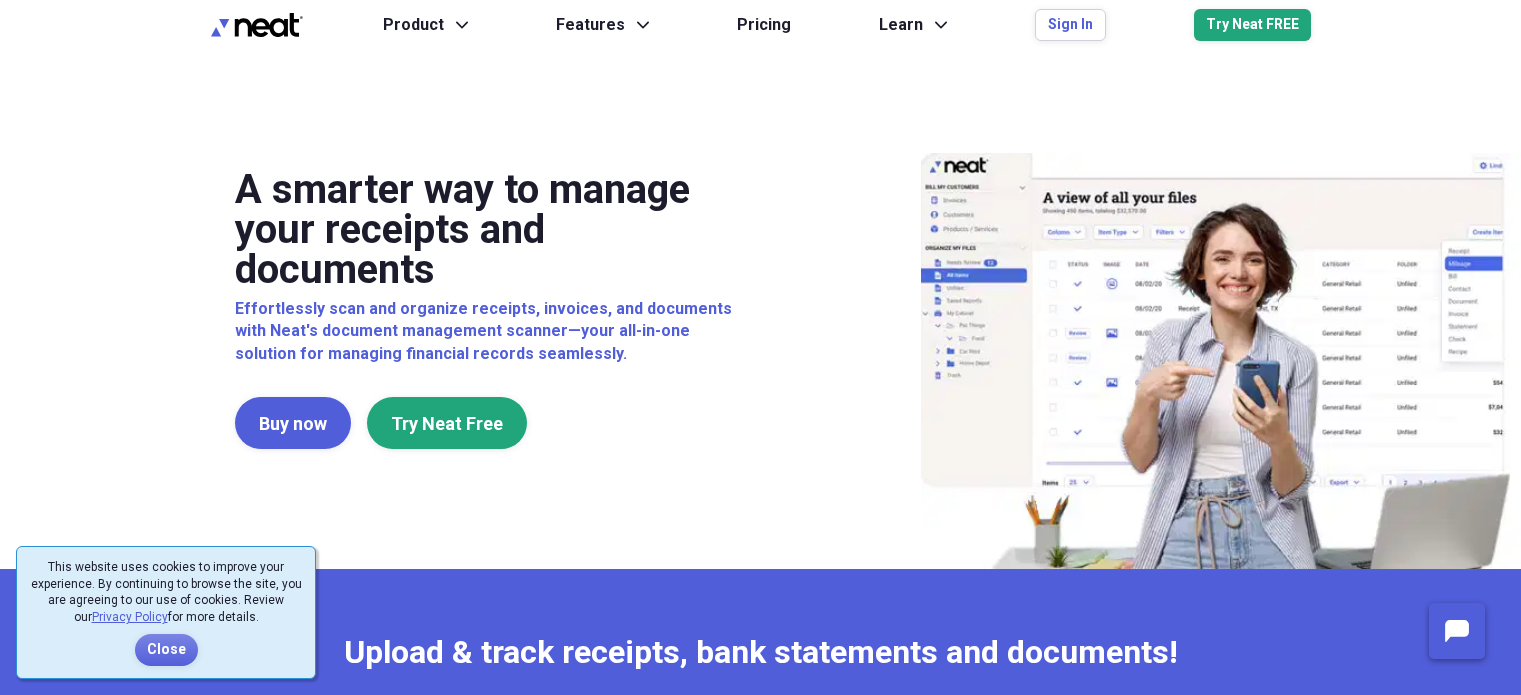 scroll, scrollTop: 0, scrollLeft: 0, axis: both 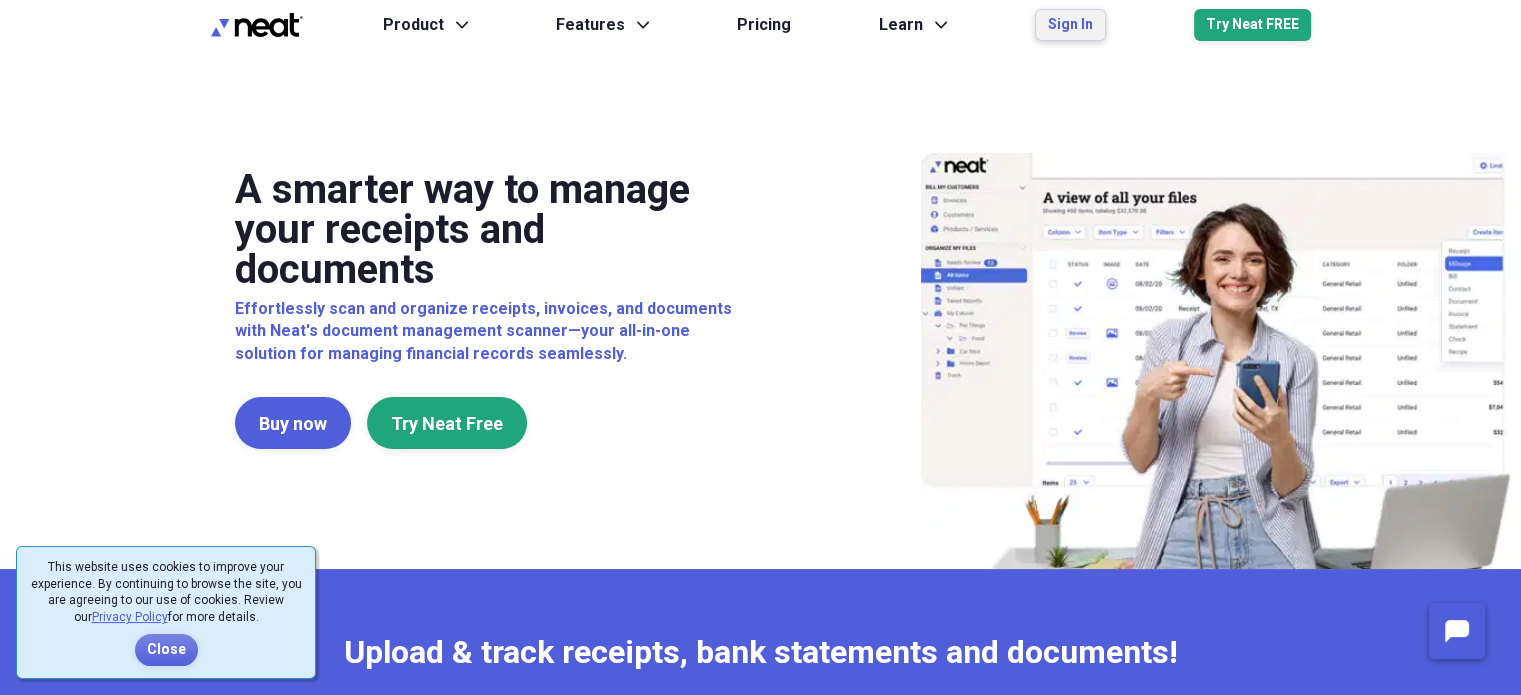 click on "Sign In" at bounding box center (1070, 25) 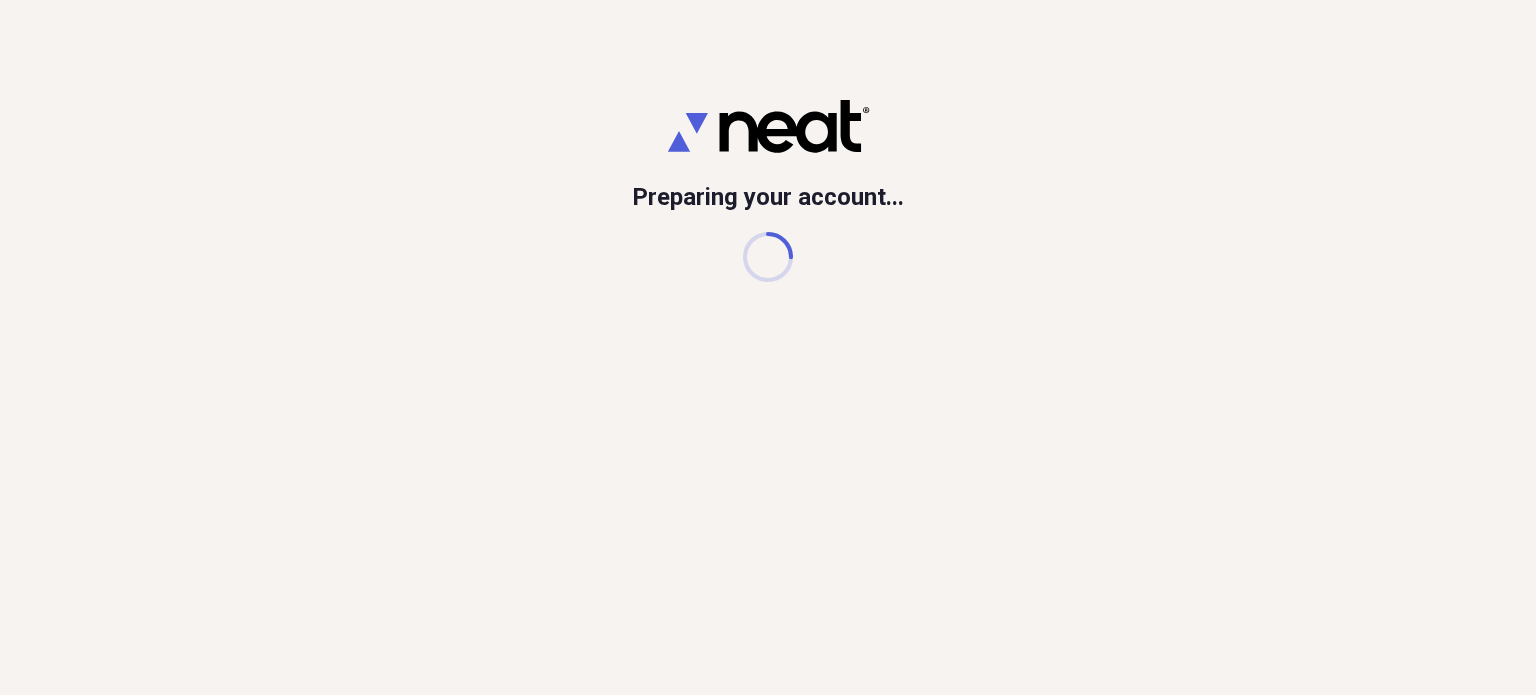 scroll, scrollTop: 0, scrollLeft: 0, axis: both 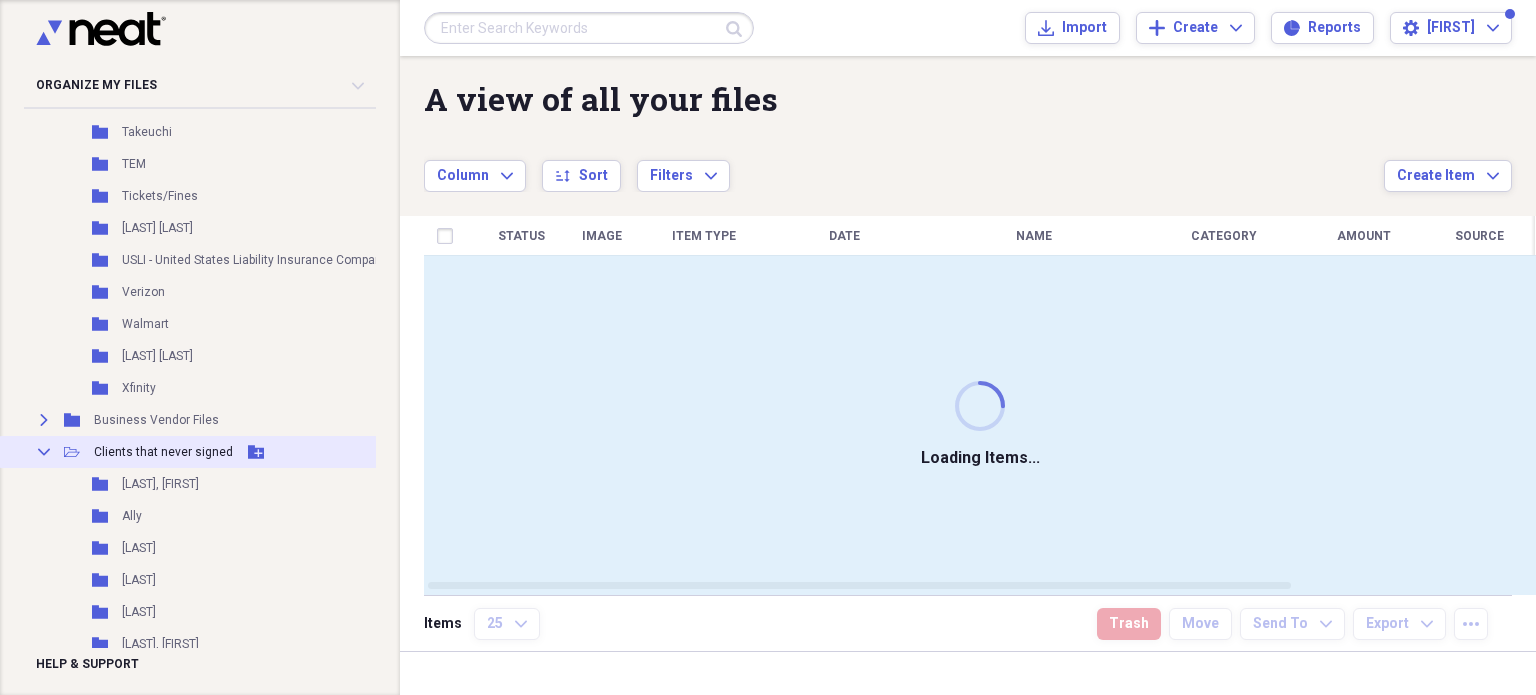 click on "Collapse" at bounding box center (44, 452) 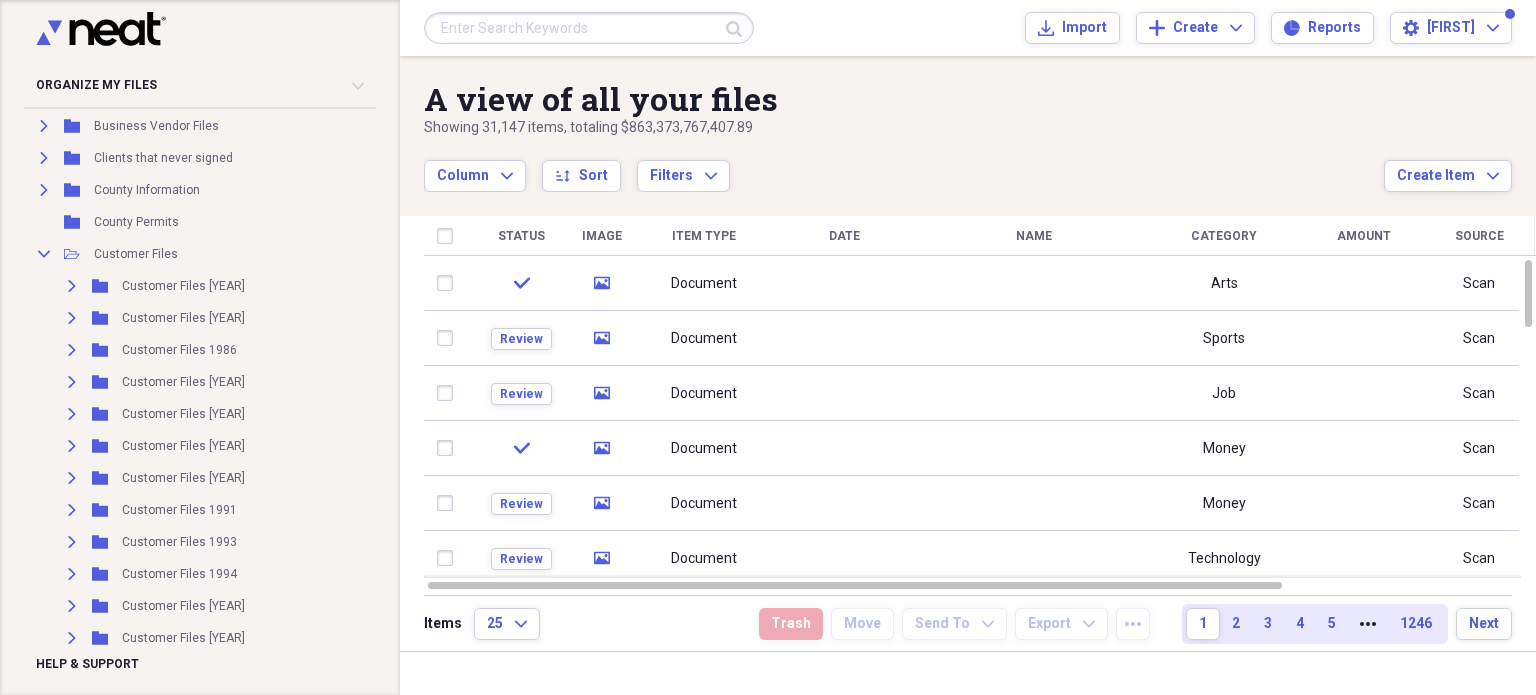 scroll, scrollTop: 3514, scrollLeft: 0, axis: vertical 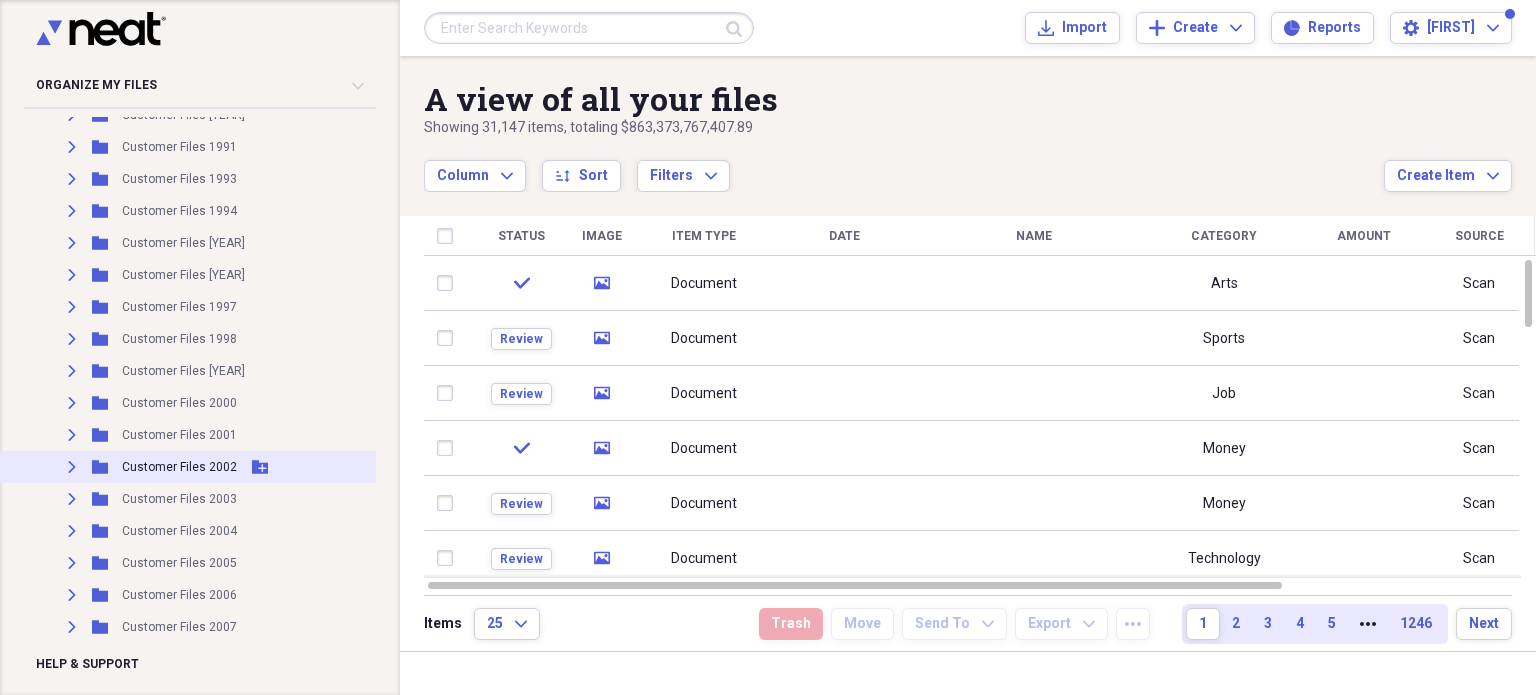 click on "Expand" 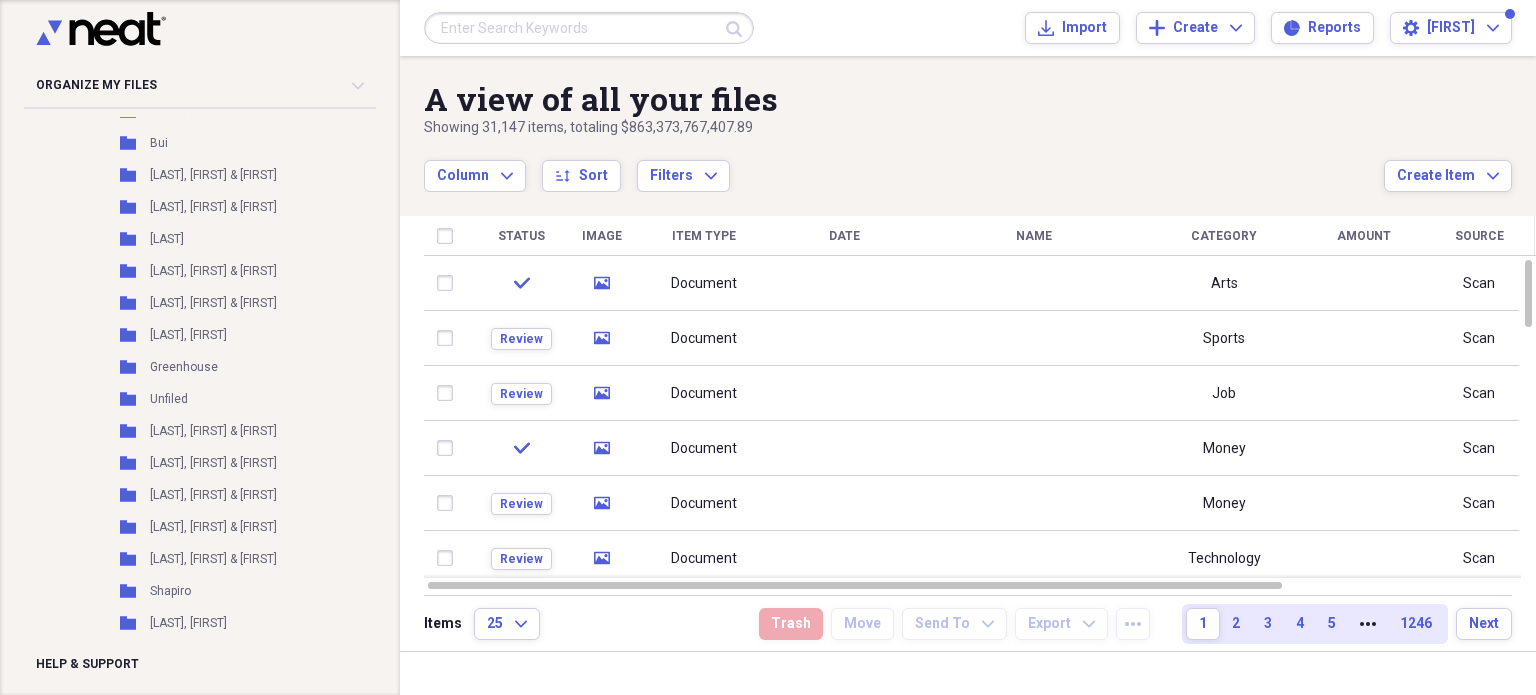 scroll, scrollTop: 3932, scrollLeft: 0, axis: vertical 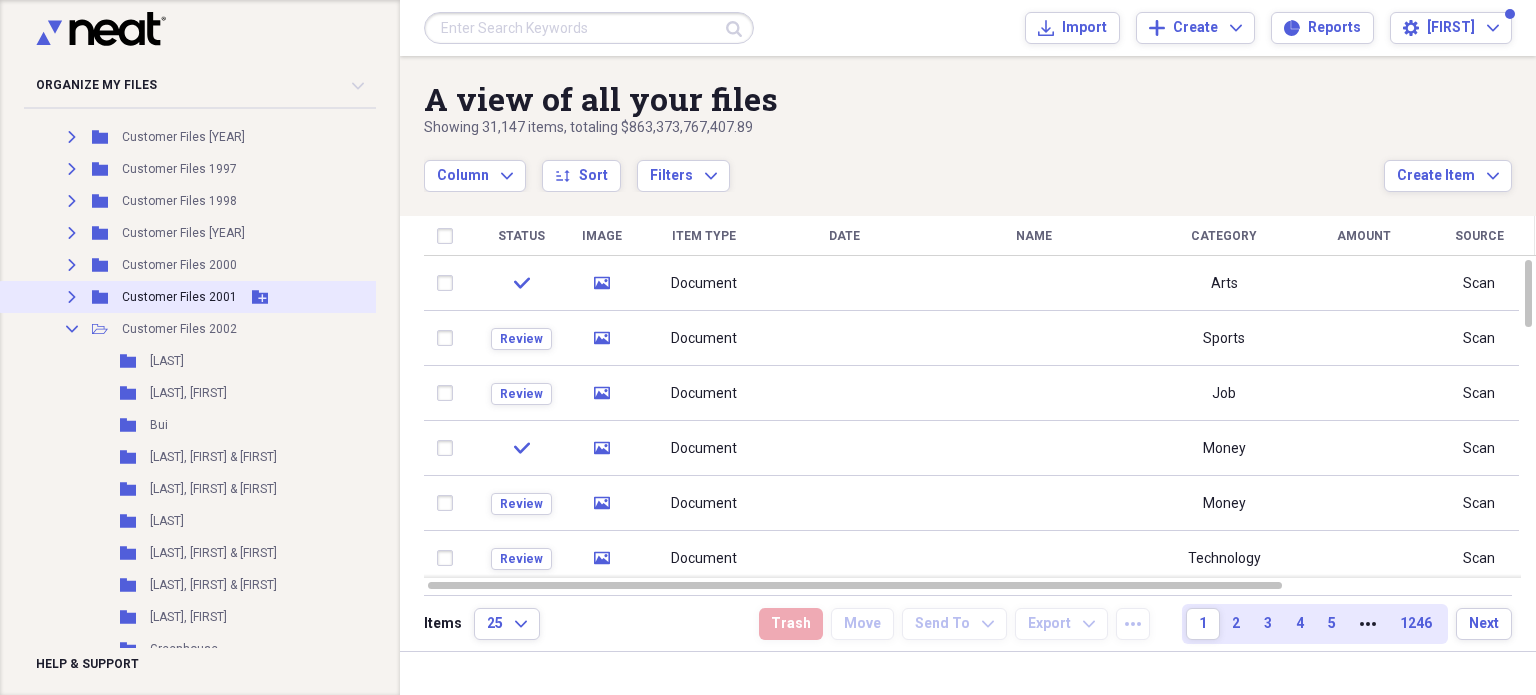 click on "Expand" 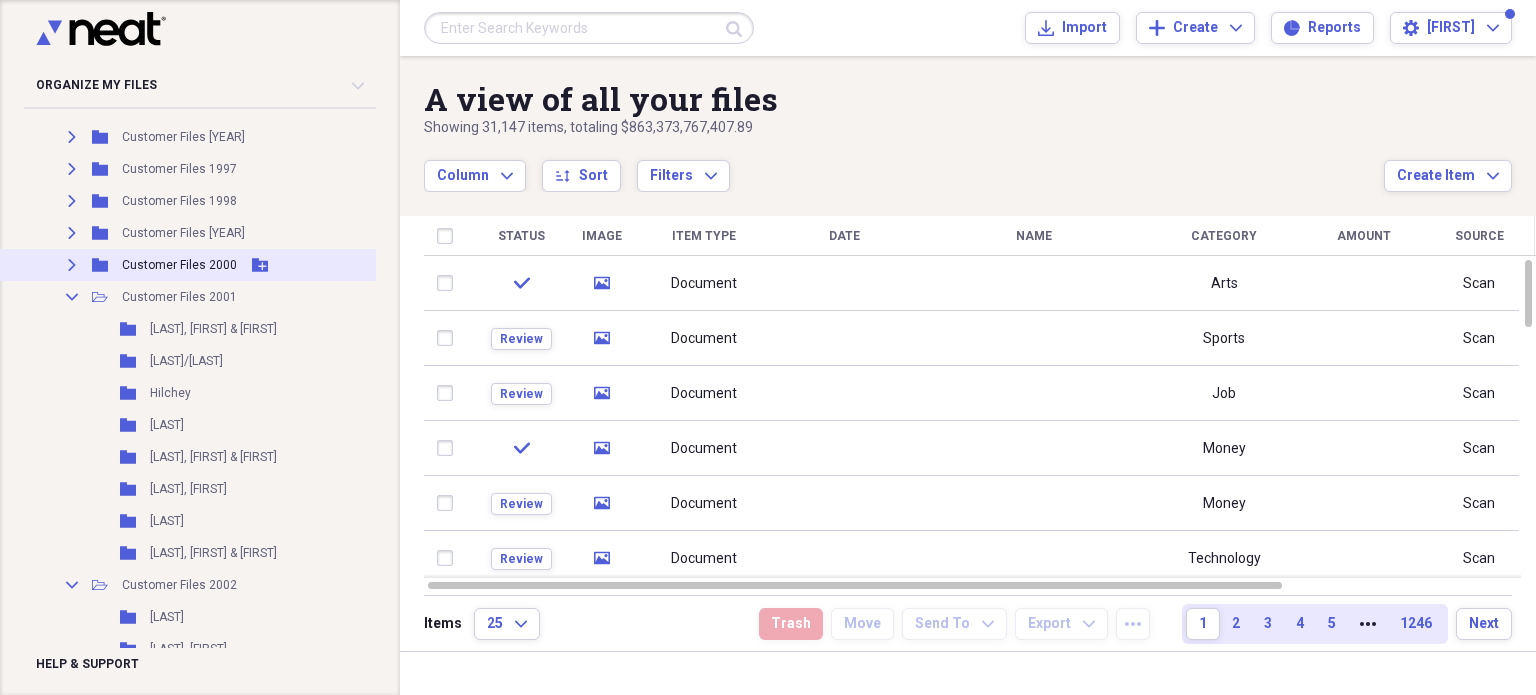 click on "Expand" 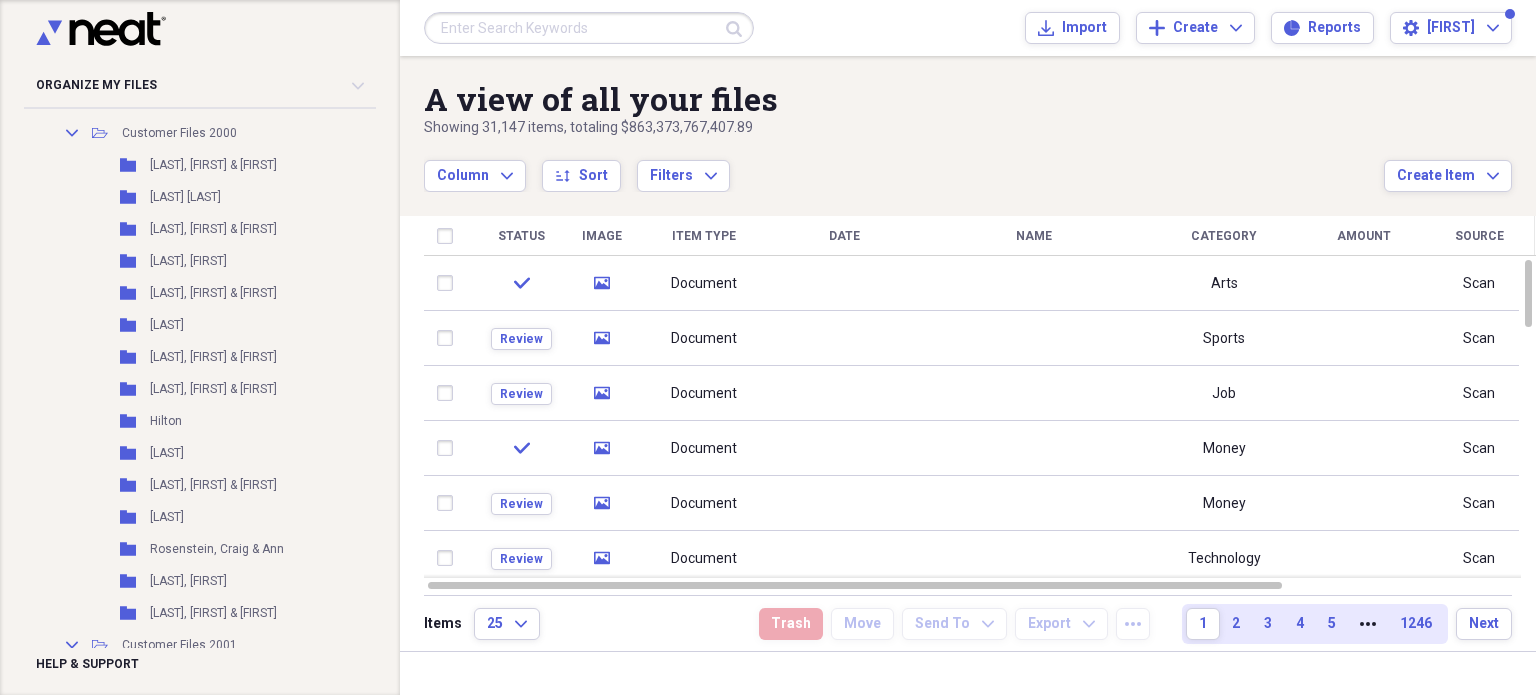 scroll, scrollTop: 4096, scrollLeft: 0, axis: vertical 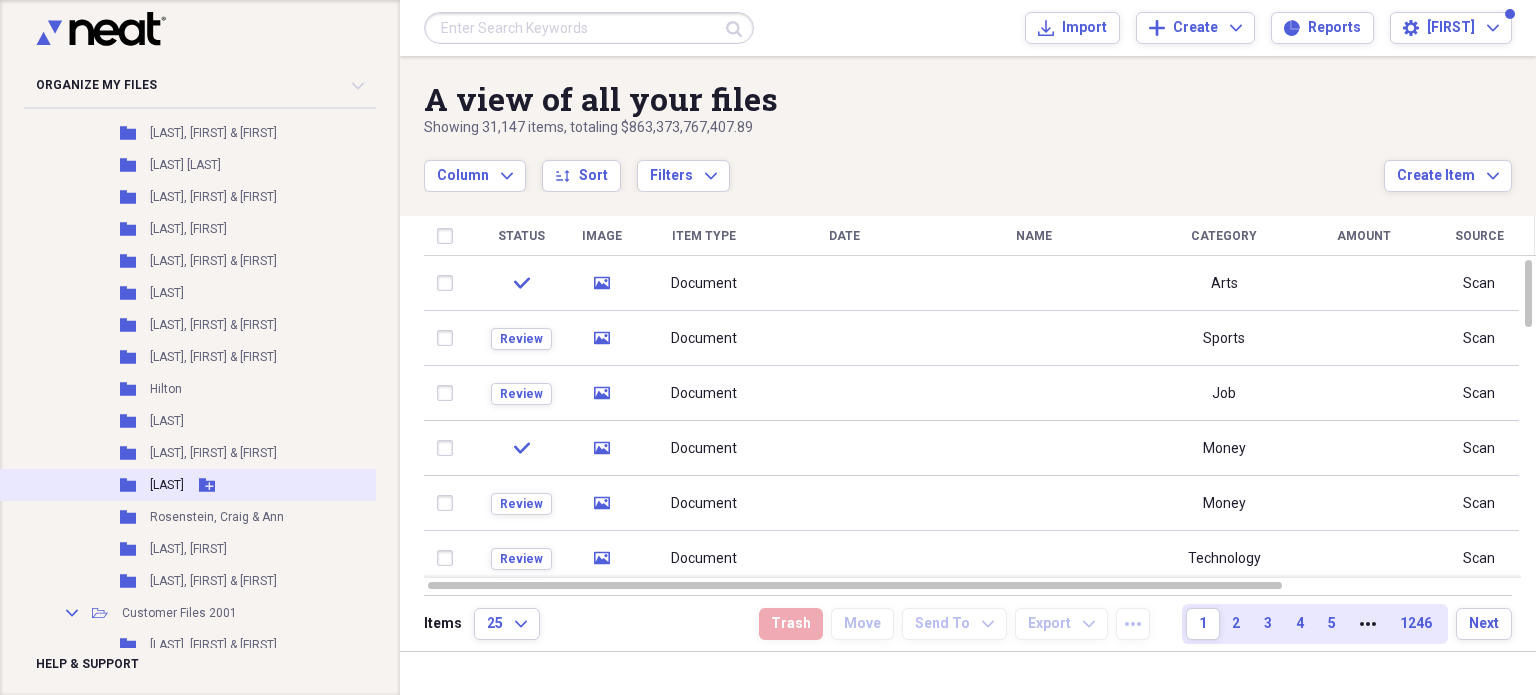 click on "Add Folder" at bounding box center (207, 485) 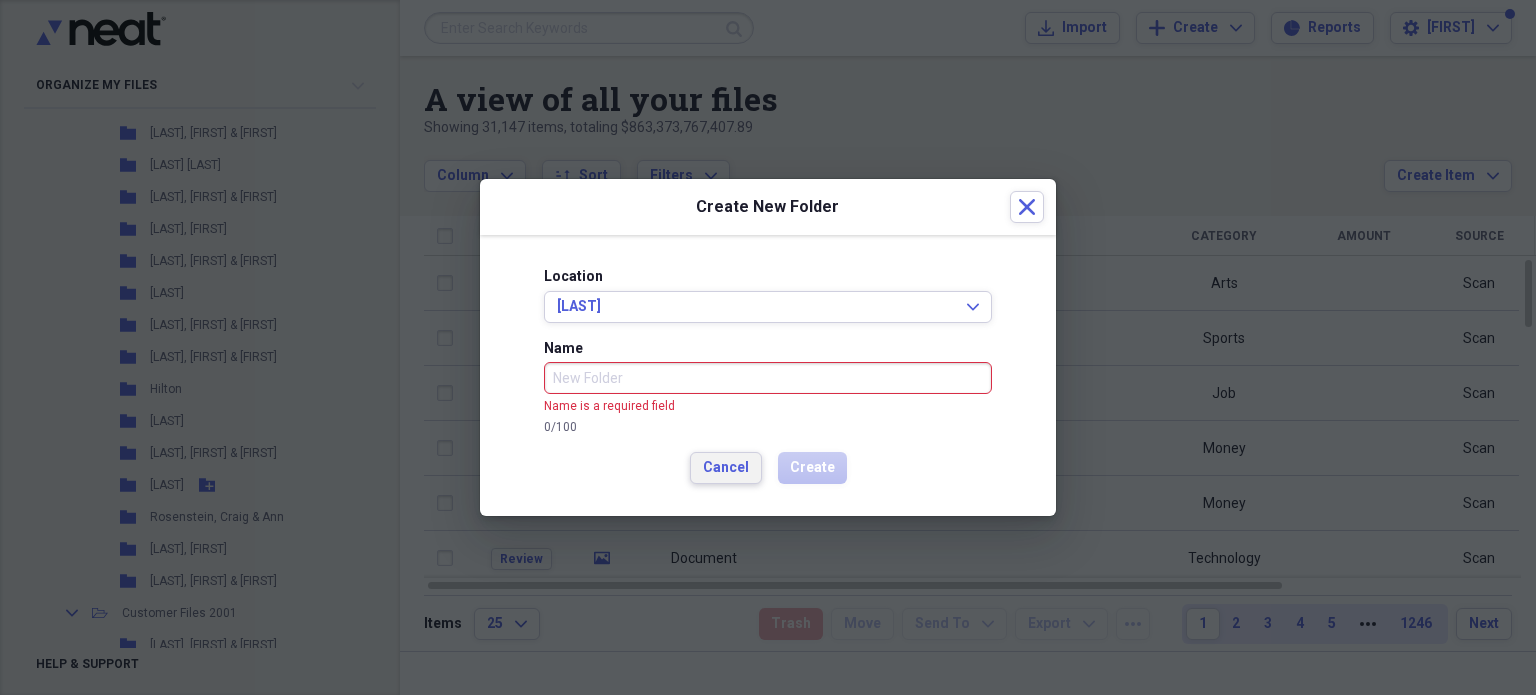 click on "Cancel" at bounding box center (726, 468) 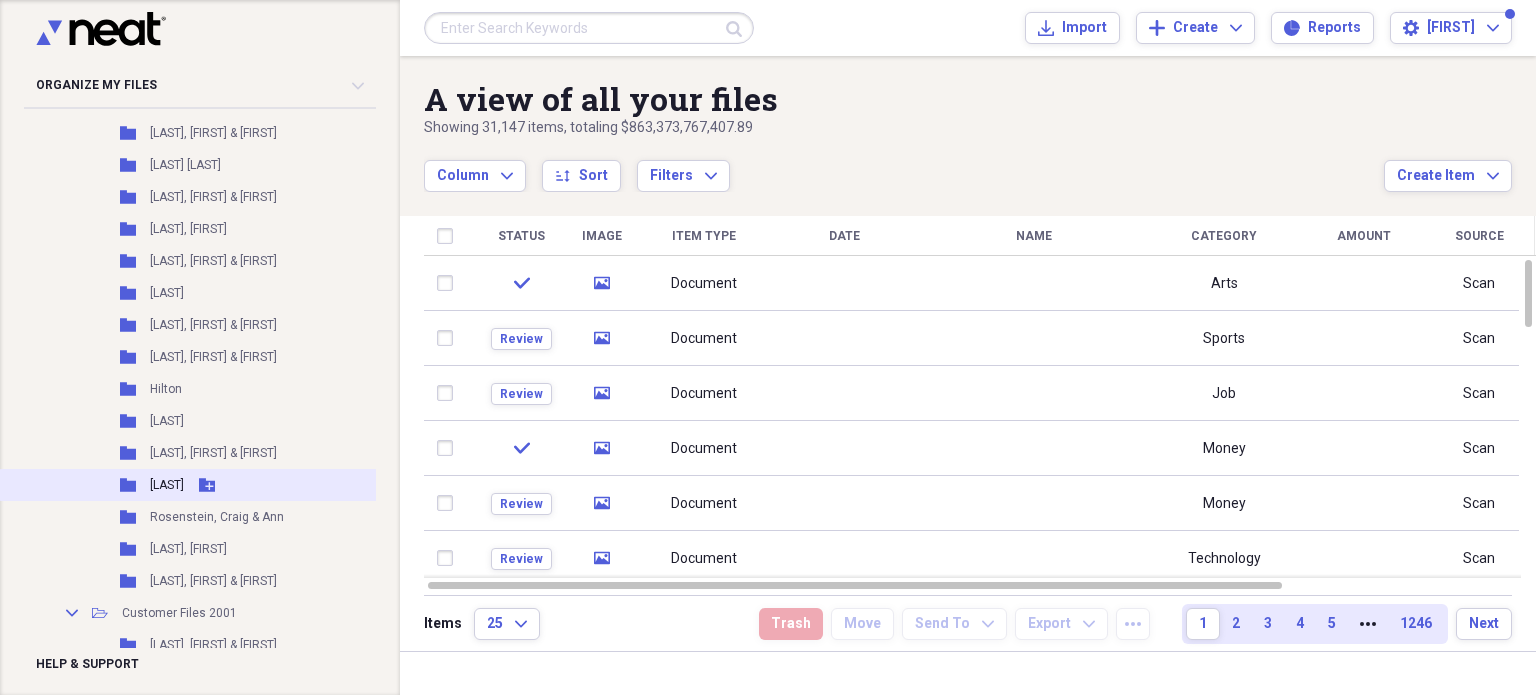 click on "[LAST]" at bounding box center (167, 485) 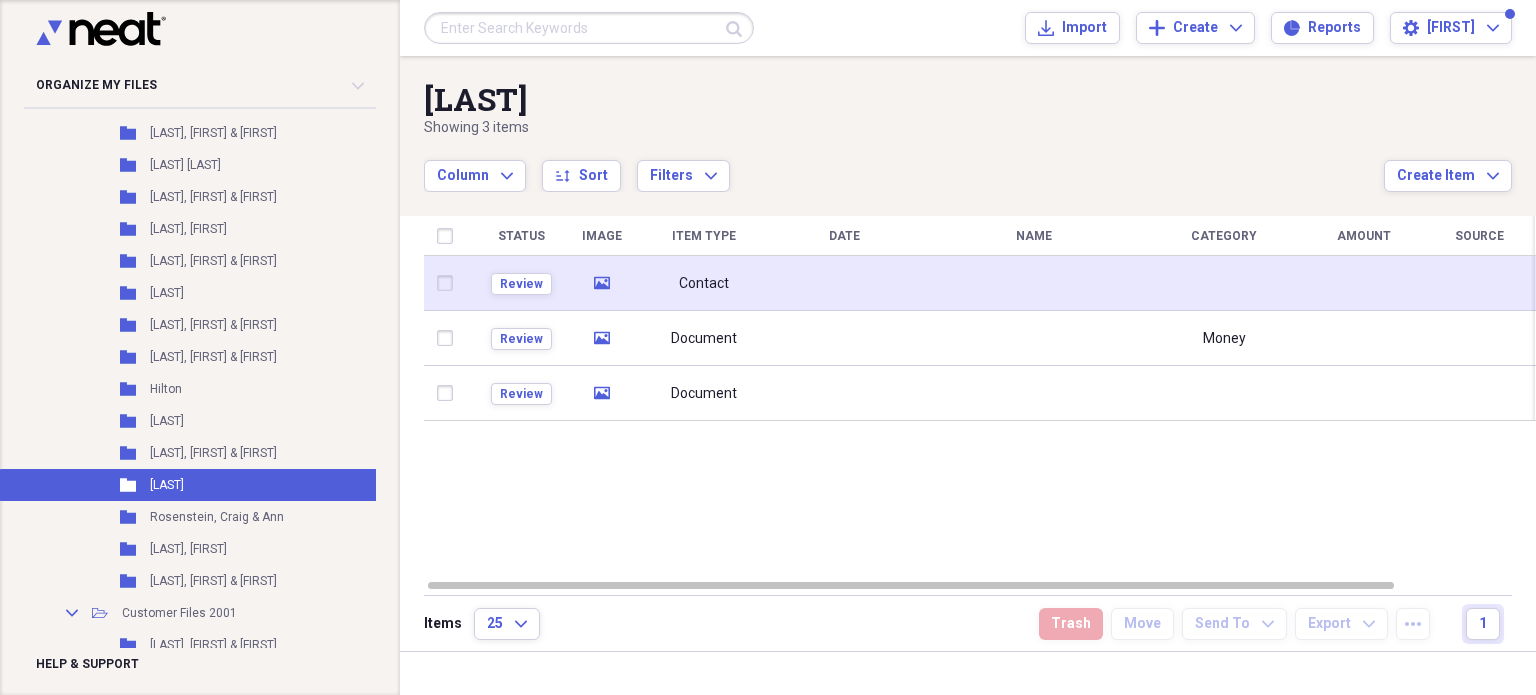 click on "Contact" at bounding box center (704, 283) 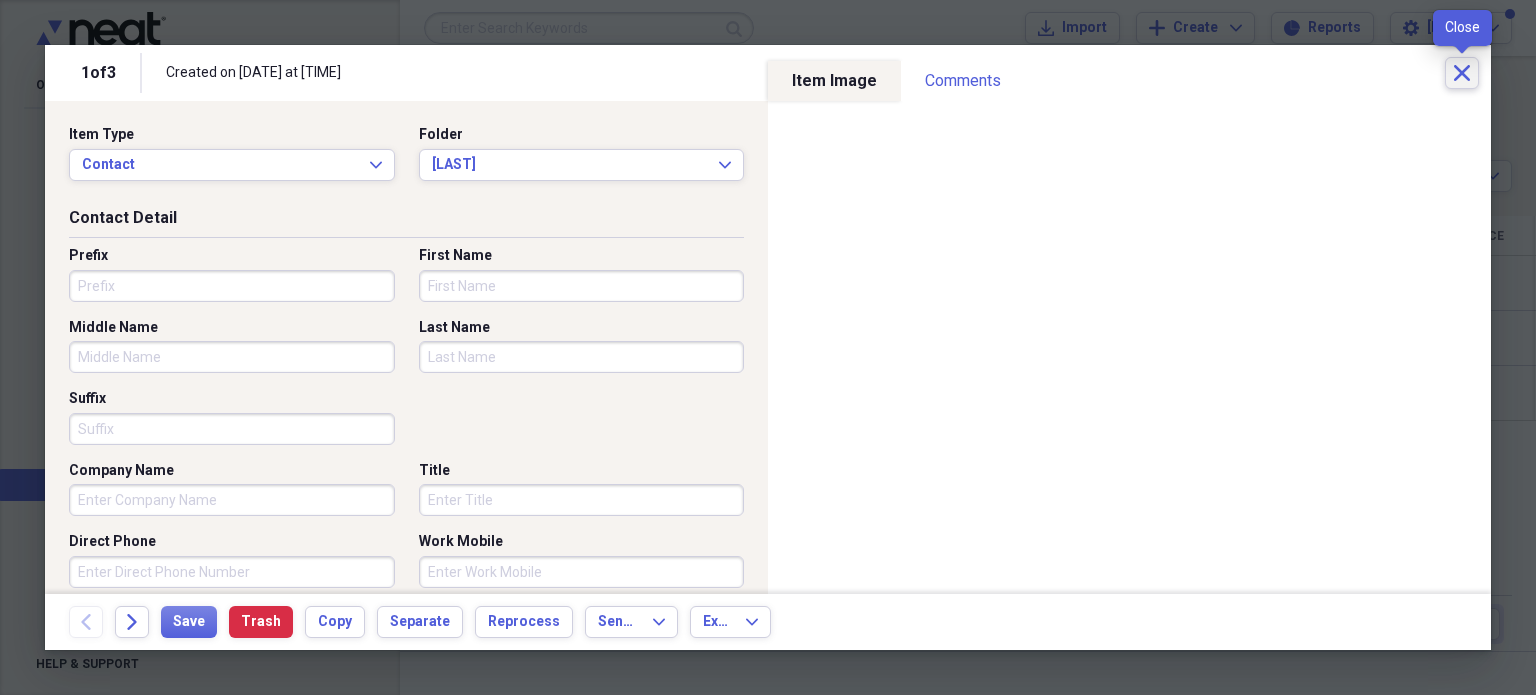 click on "Close" 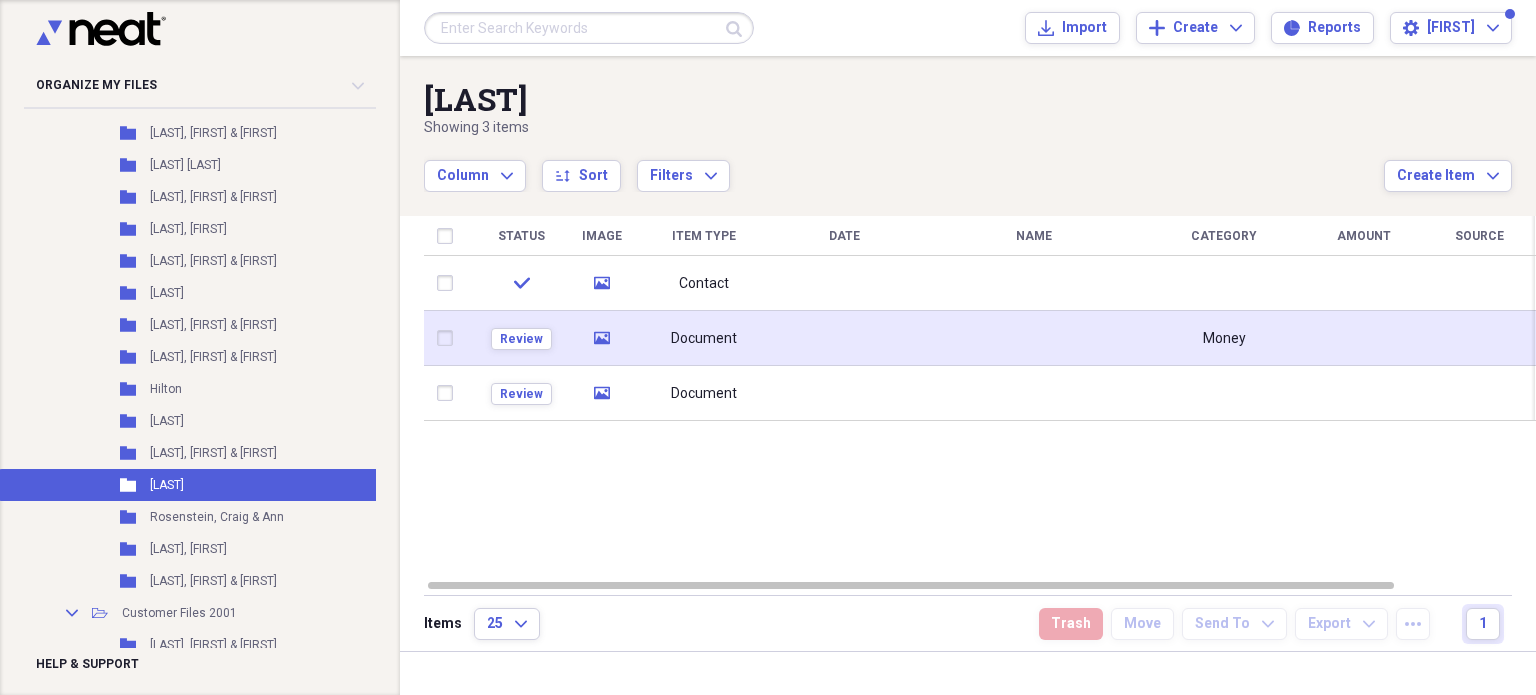 click on "Document" at bounding box center (704, 338) 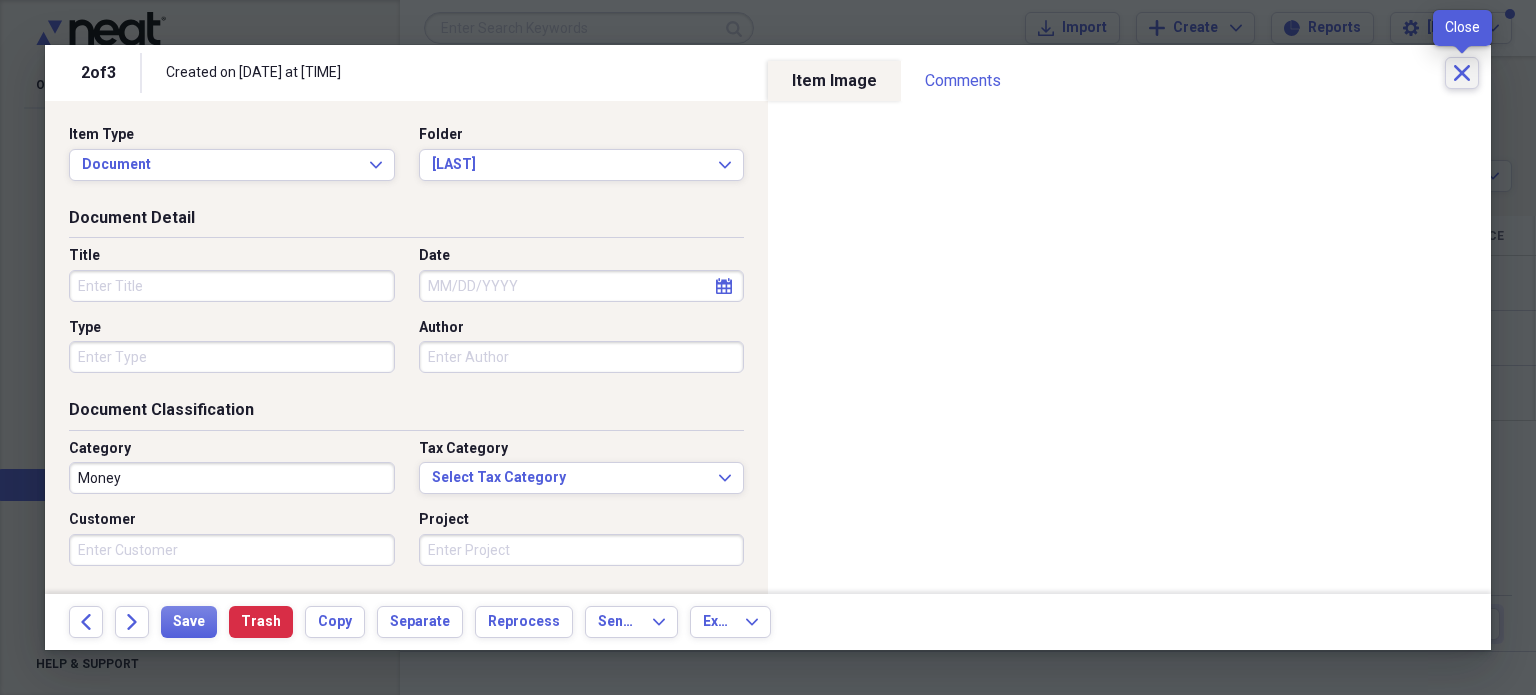 click on "Close" 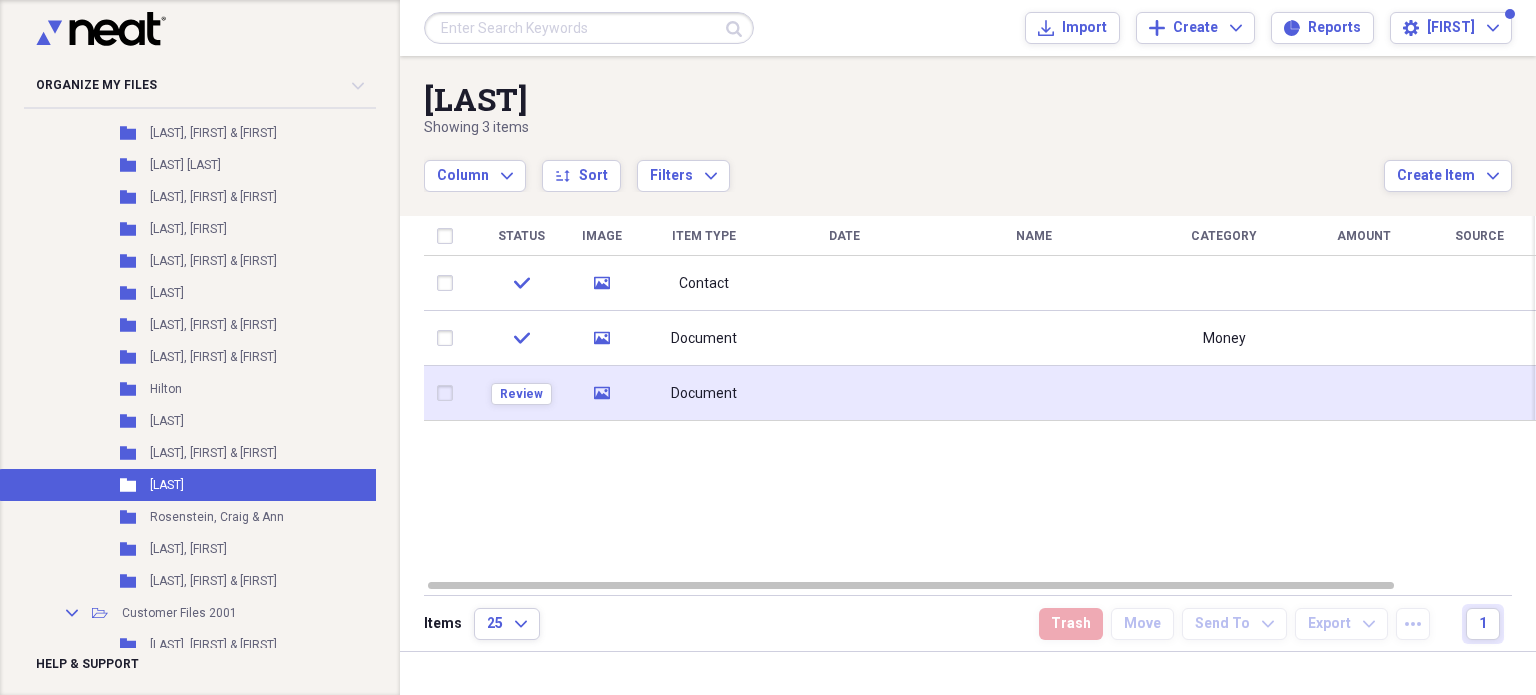 click on "Document" at bounding box center (704, 393) 